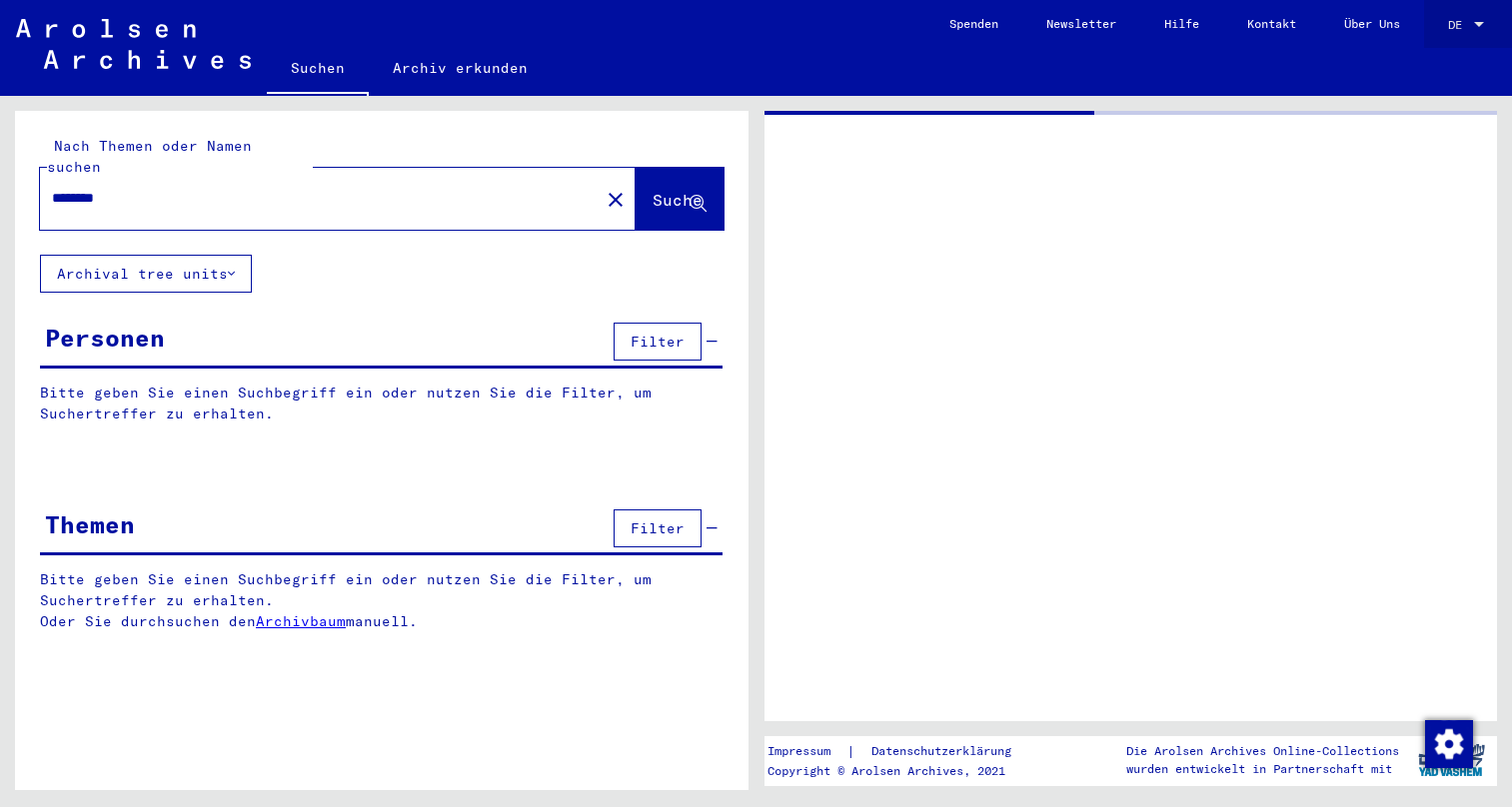 scroll, scrollTop: 0, scrollLeft: 0, axis: both 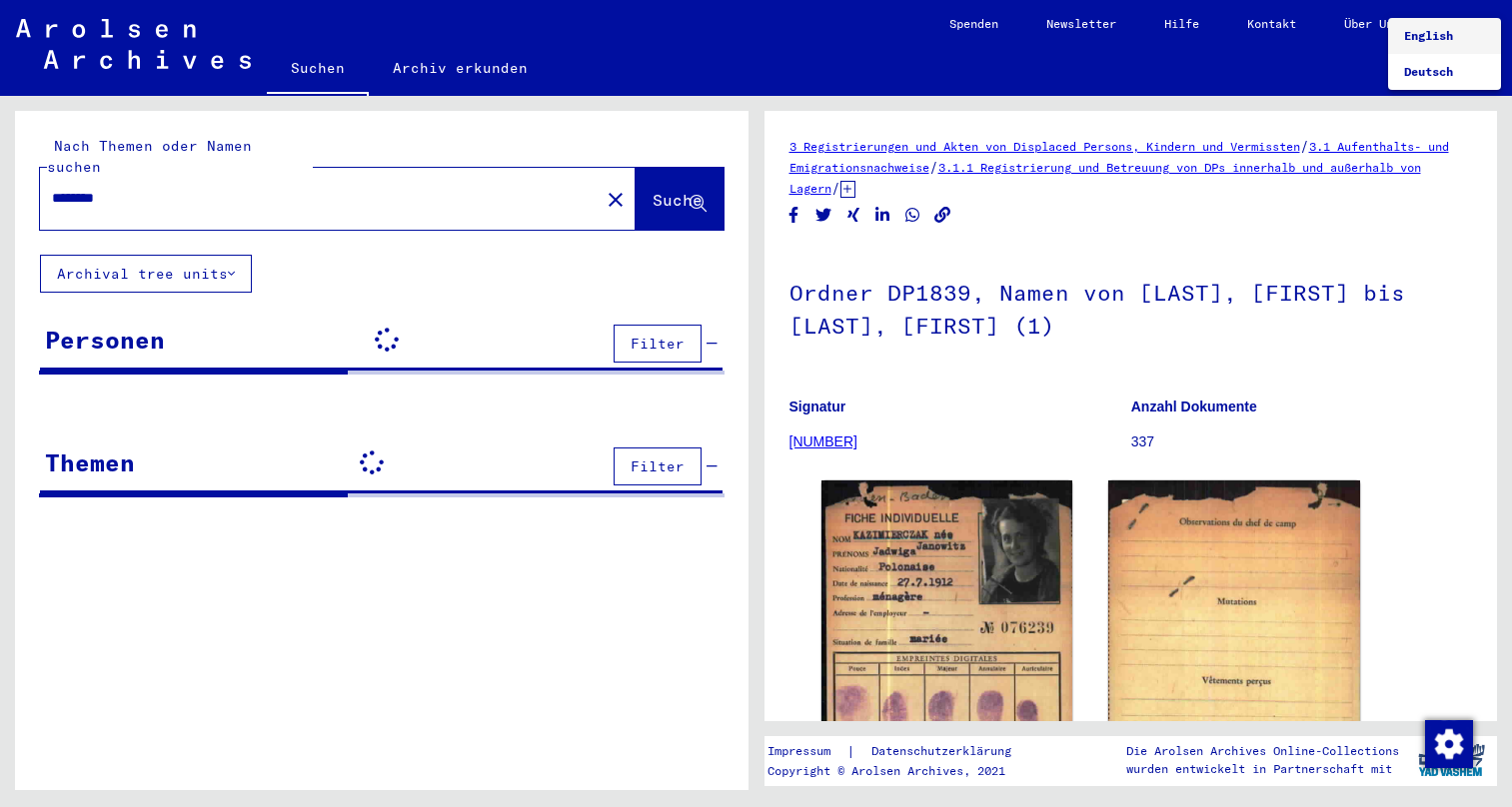 click on "English" at bounding box center [1428, 35] 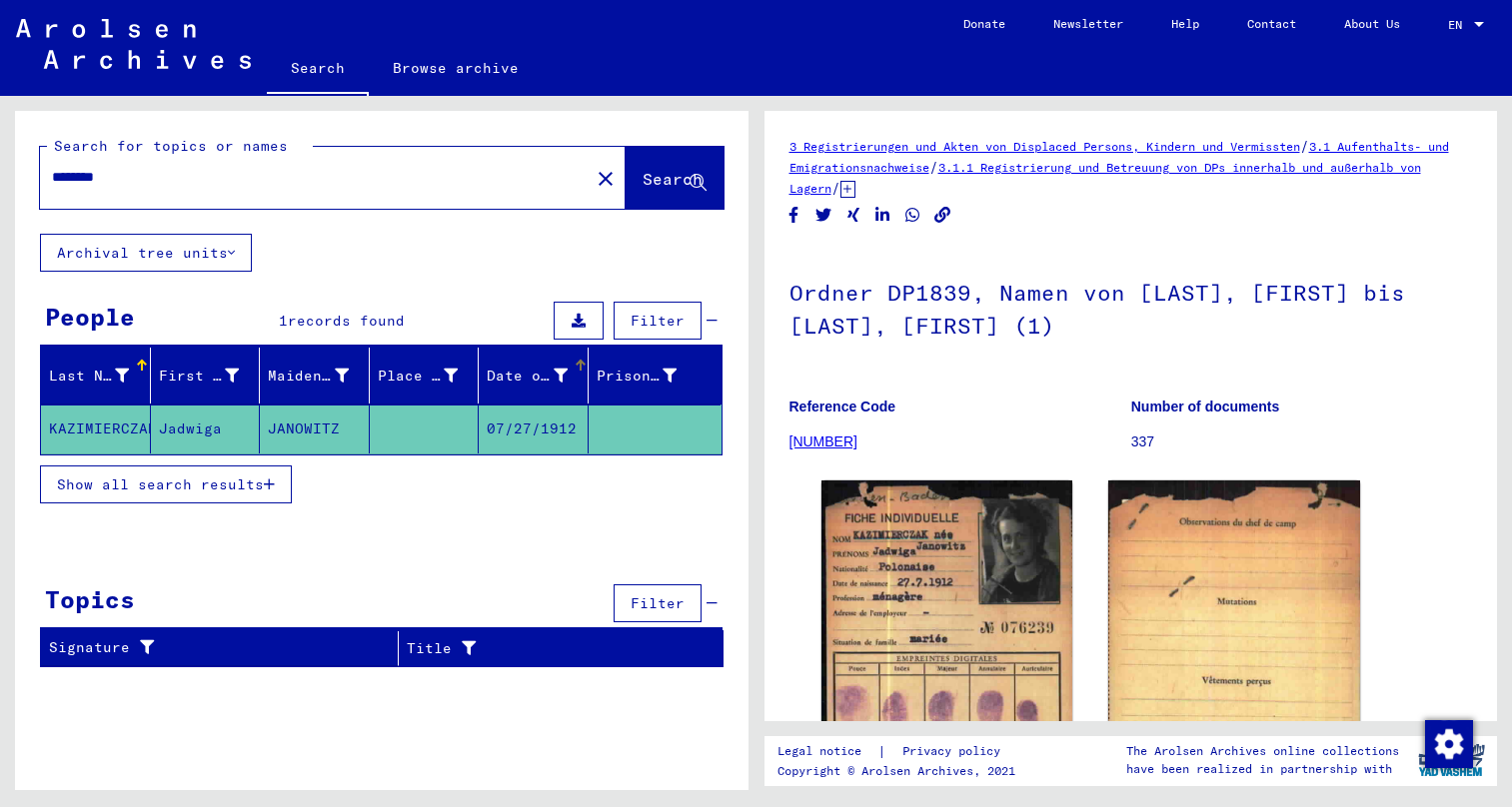 click on "Date of Birth" at bounding box center [534, 376] 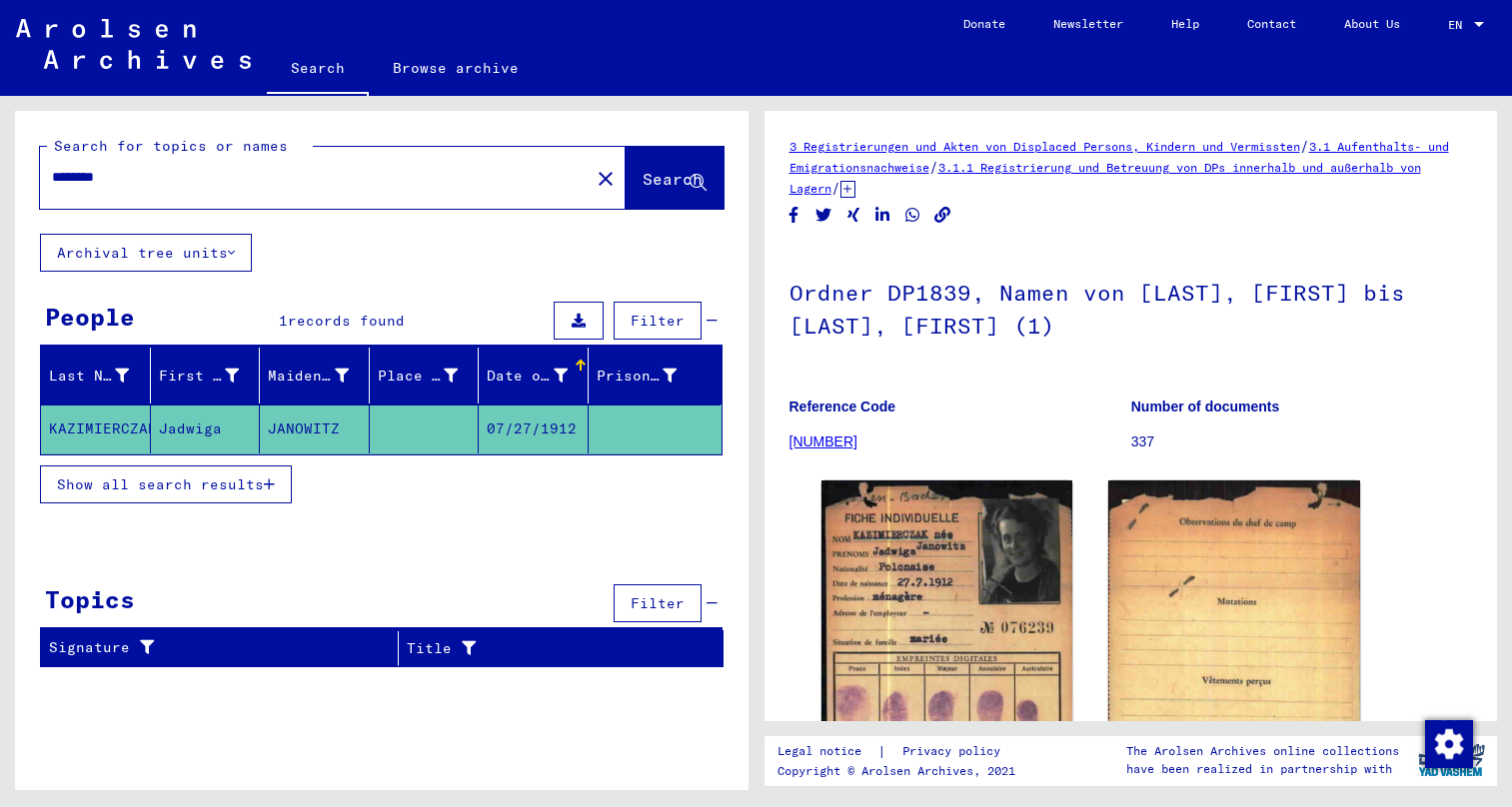 click on "Date of Birth" at bounding box center [527, 376] 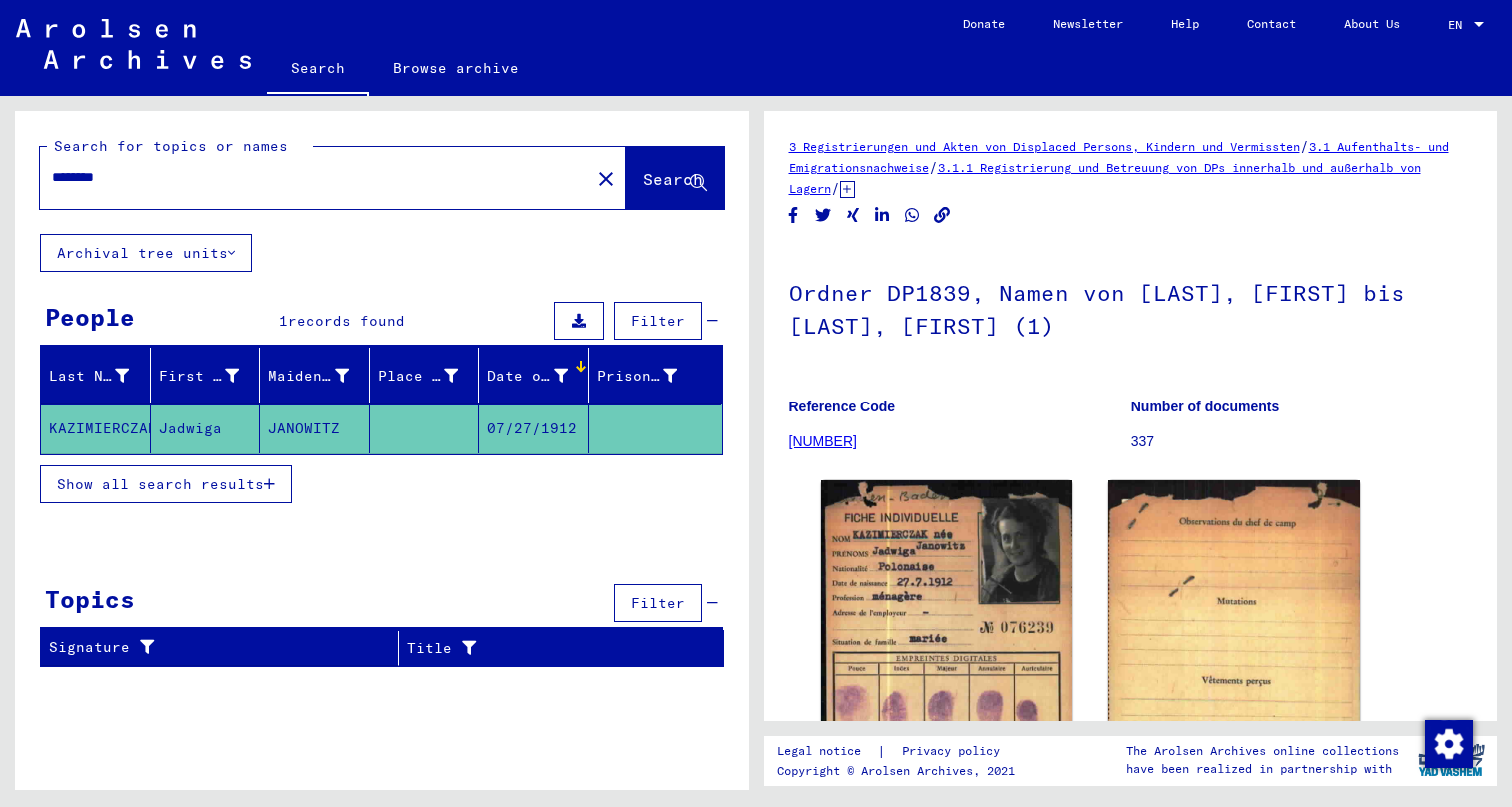 click on "Filter" at bounding box center [658, 321] 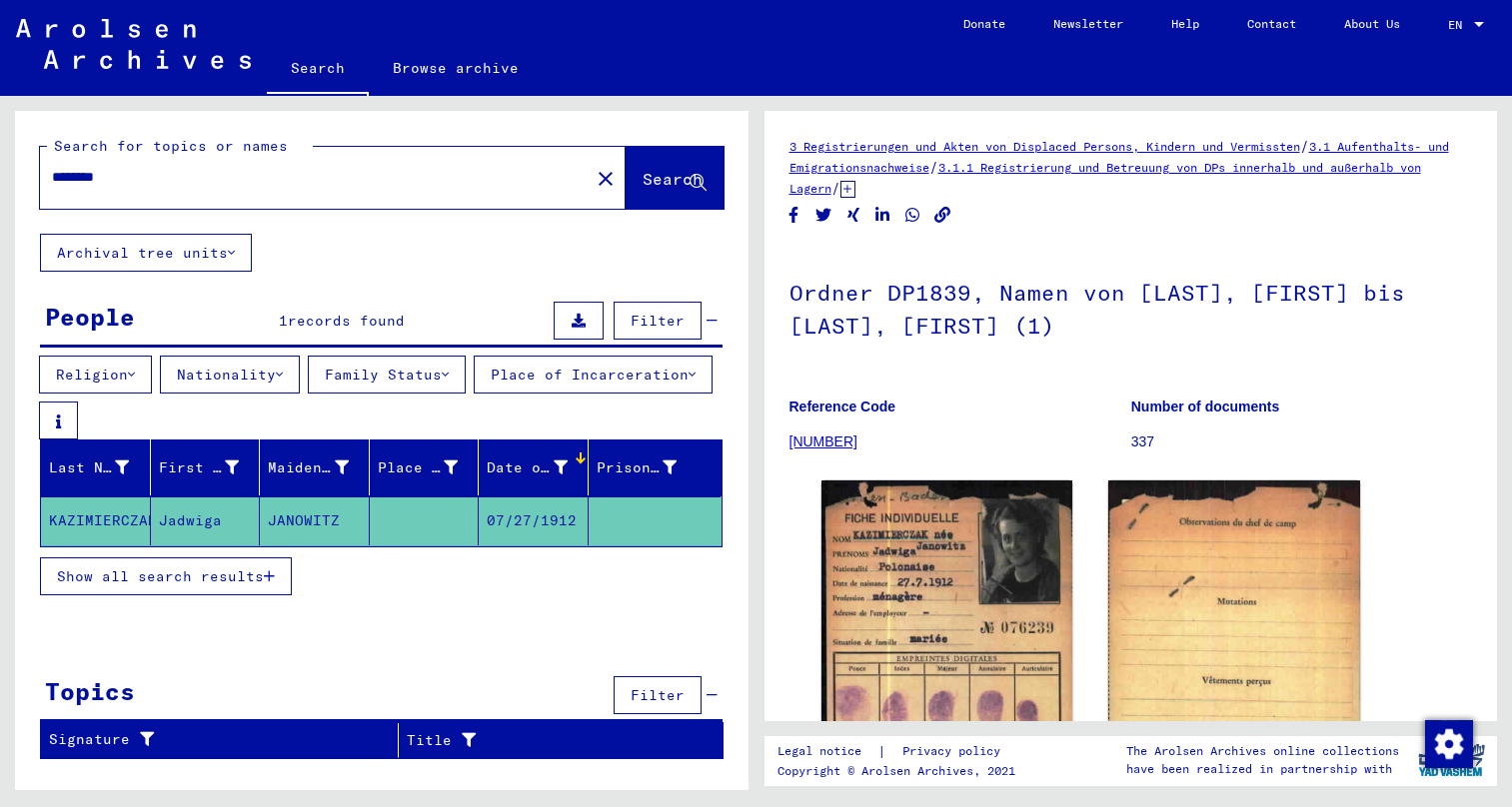 click on "Place of Incarceration" at bounding box center (593, 375) 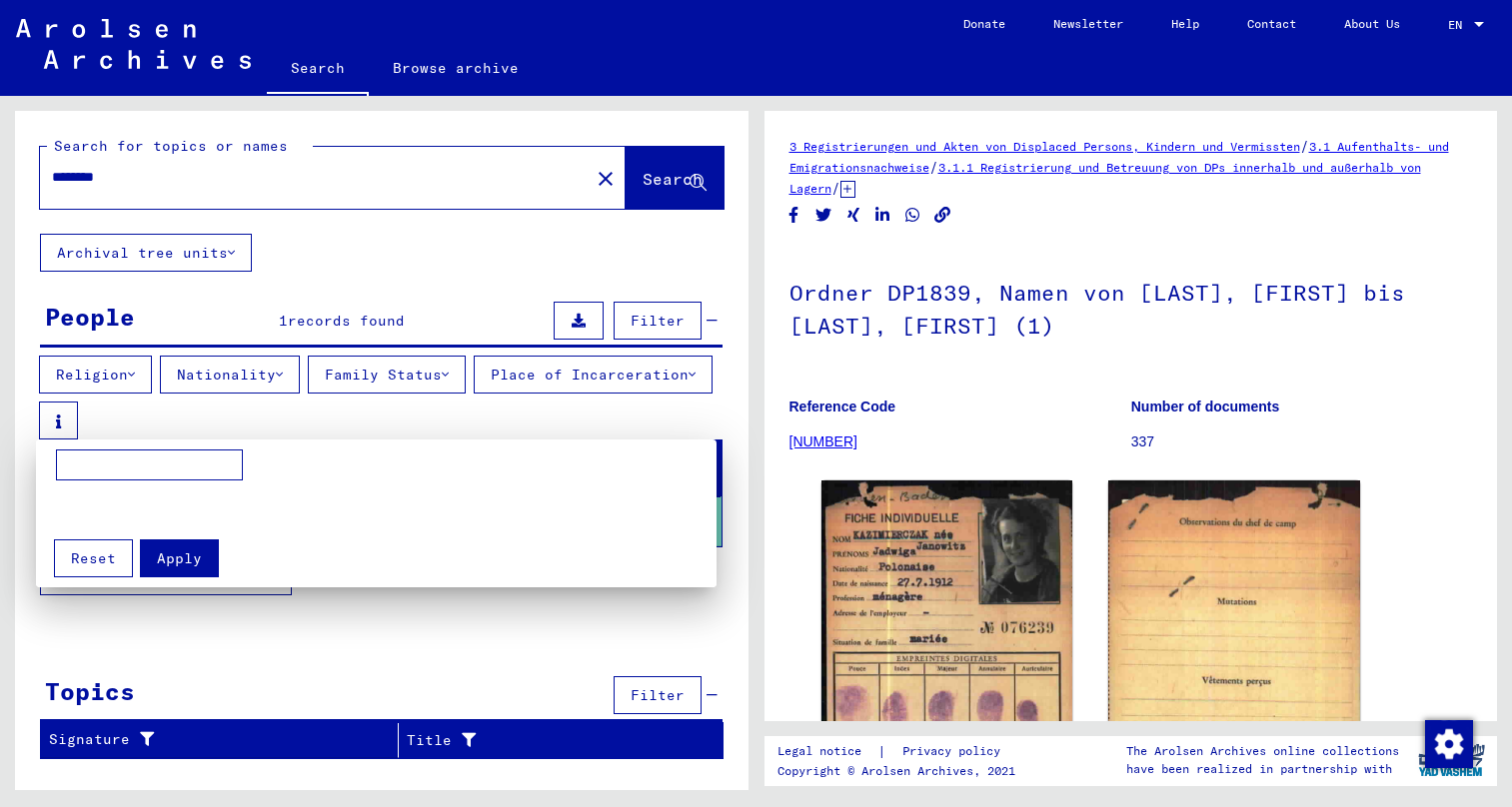 click at bounding box center (756, 404) 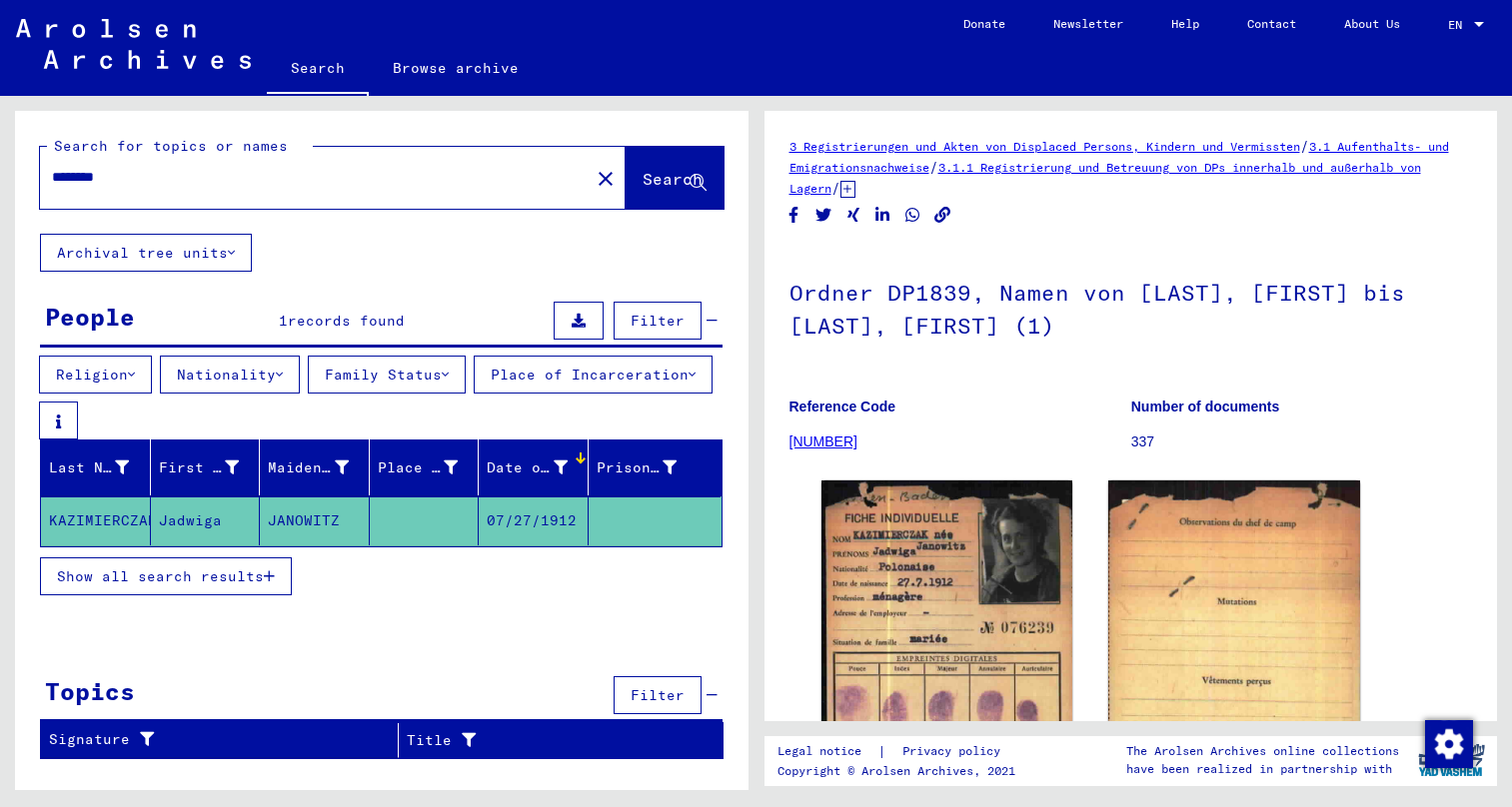 click on "Nationality" at bounding box center [230, 375] 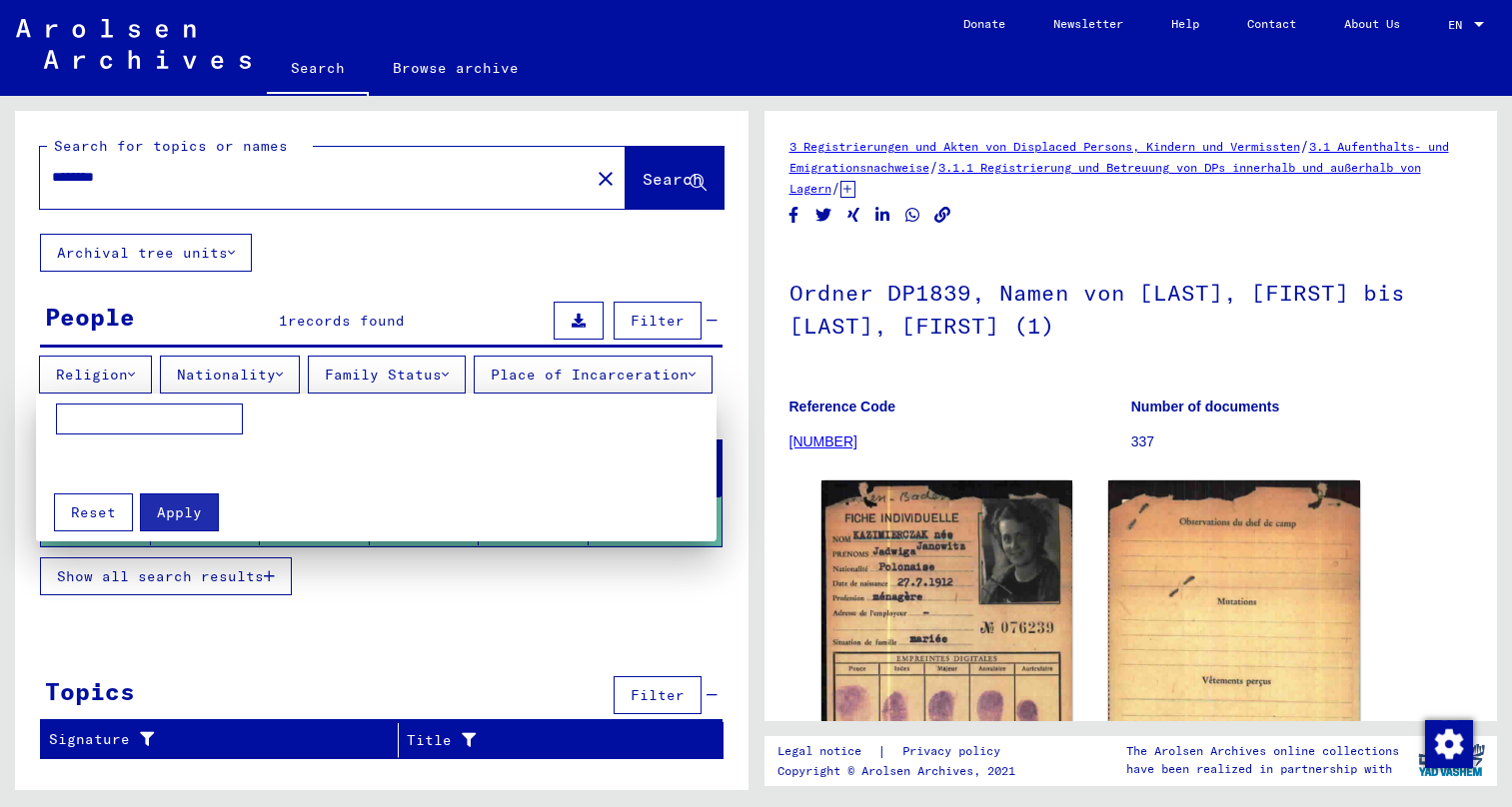 click at bounding box center [756, 404] 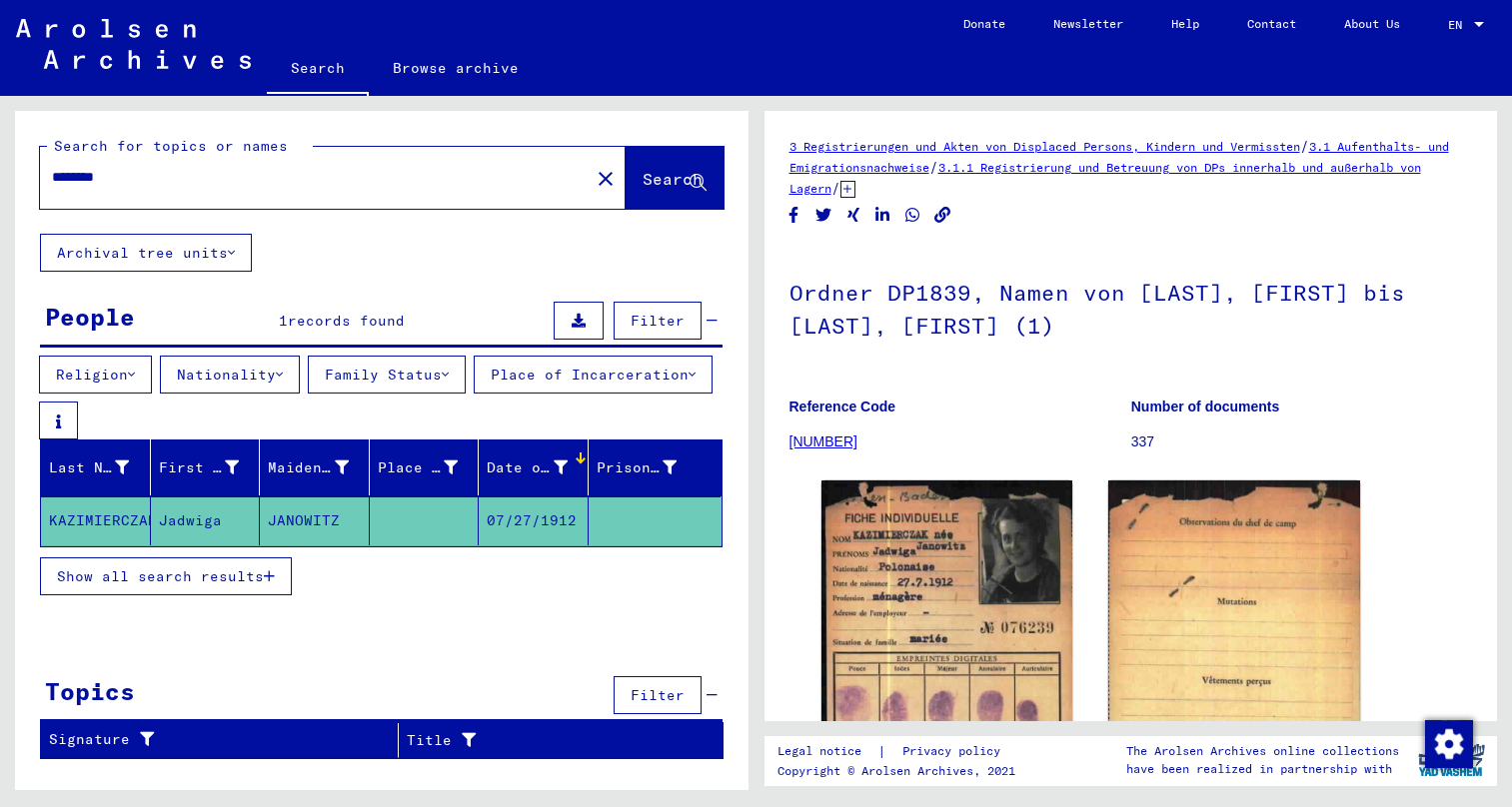 click on "Family Status" at bounding box center [387, 375] 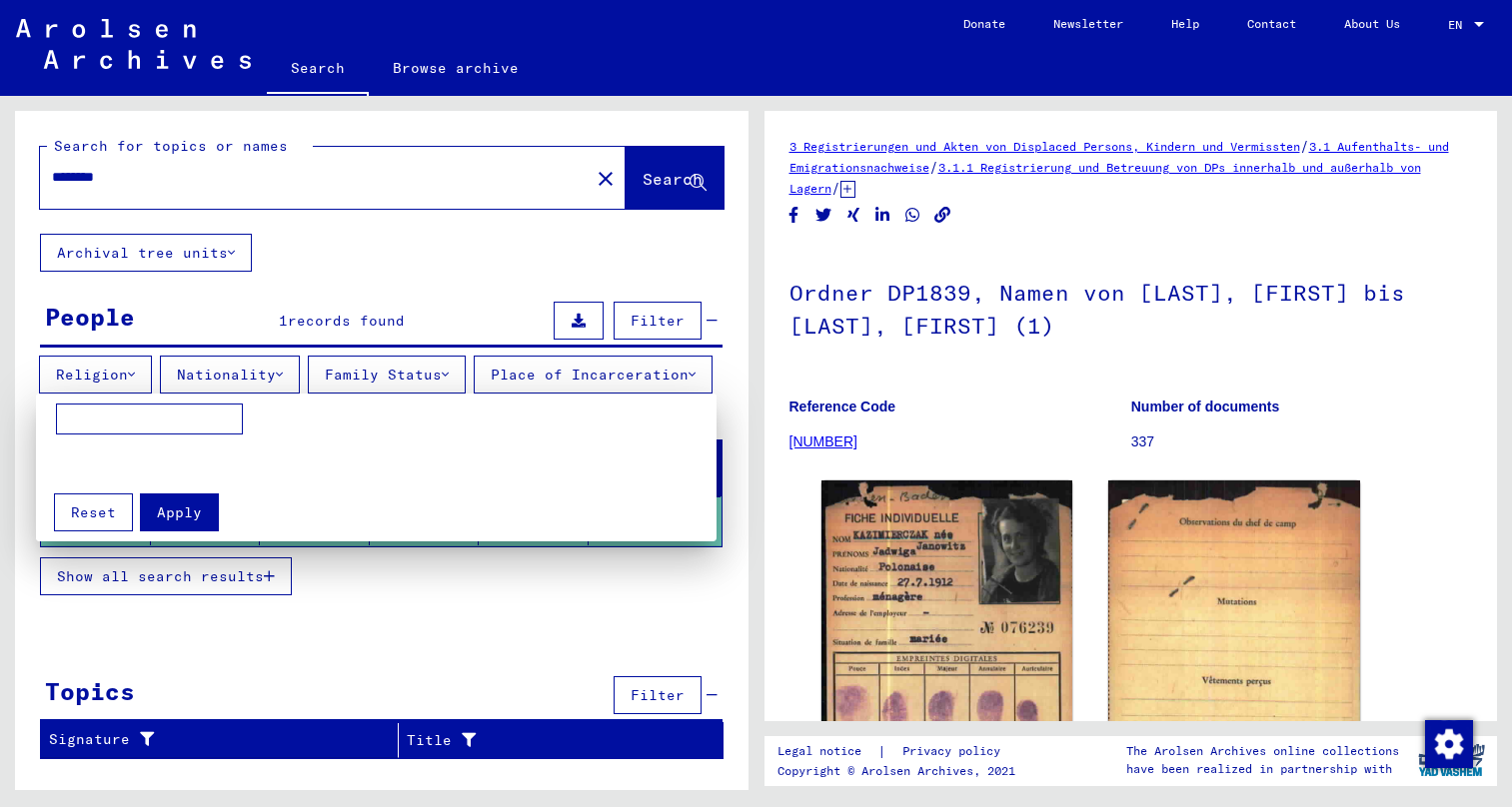 click at bounding box center [756, 404] 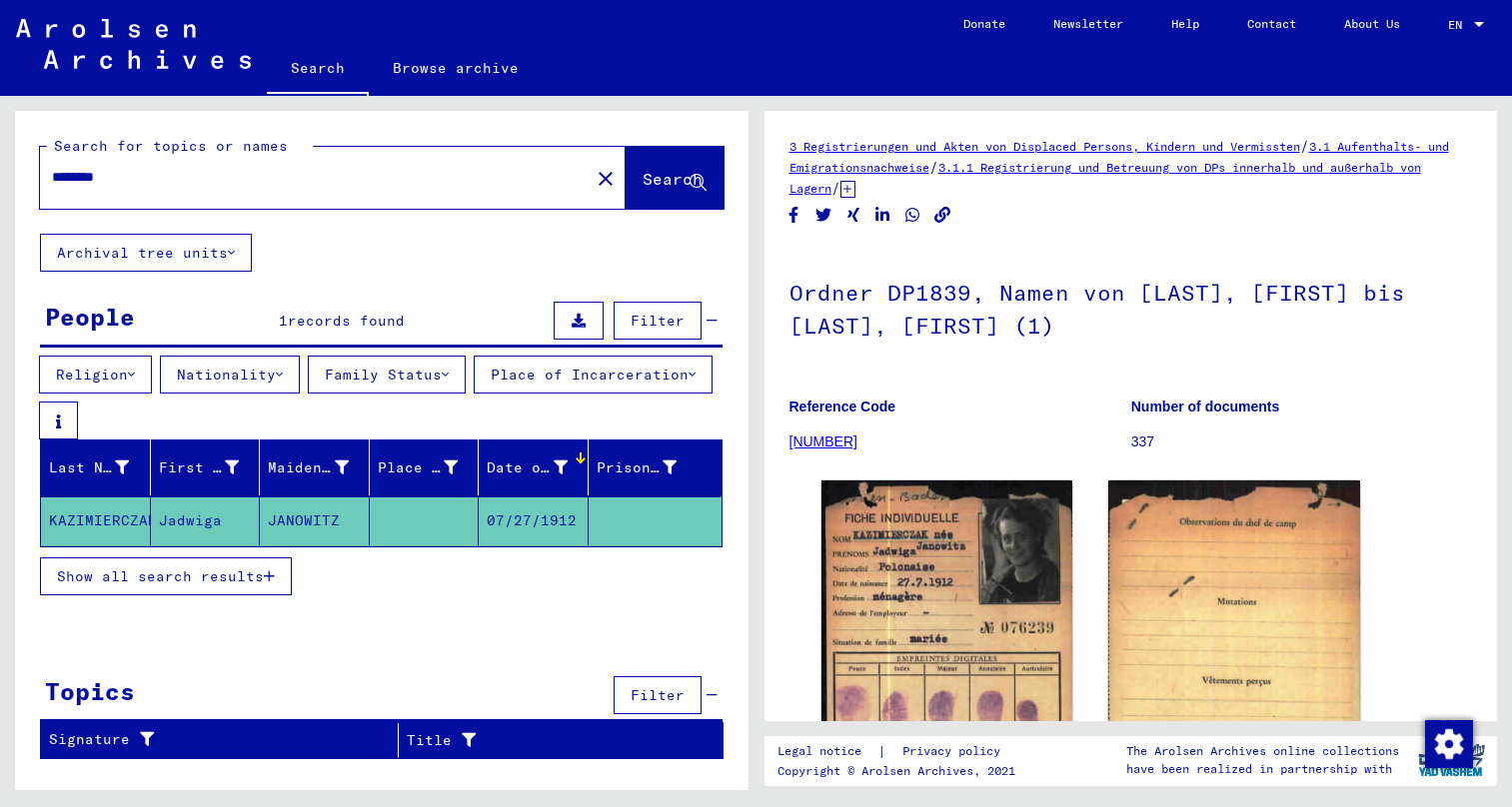 click on "Family Status" at bounding box center (387, 375) 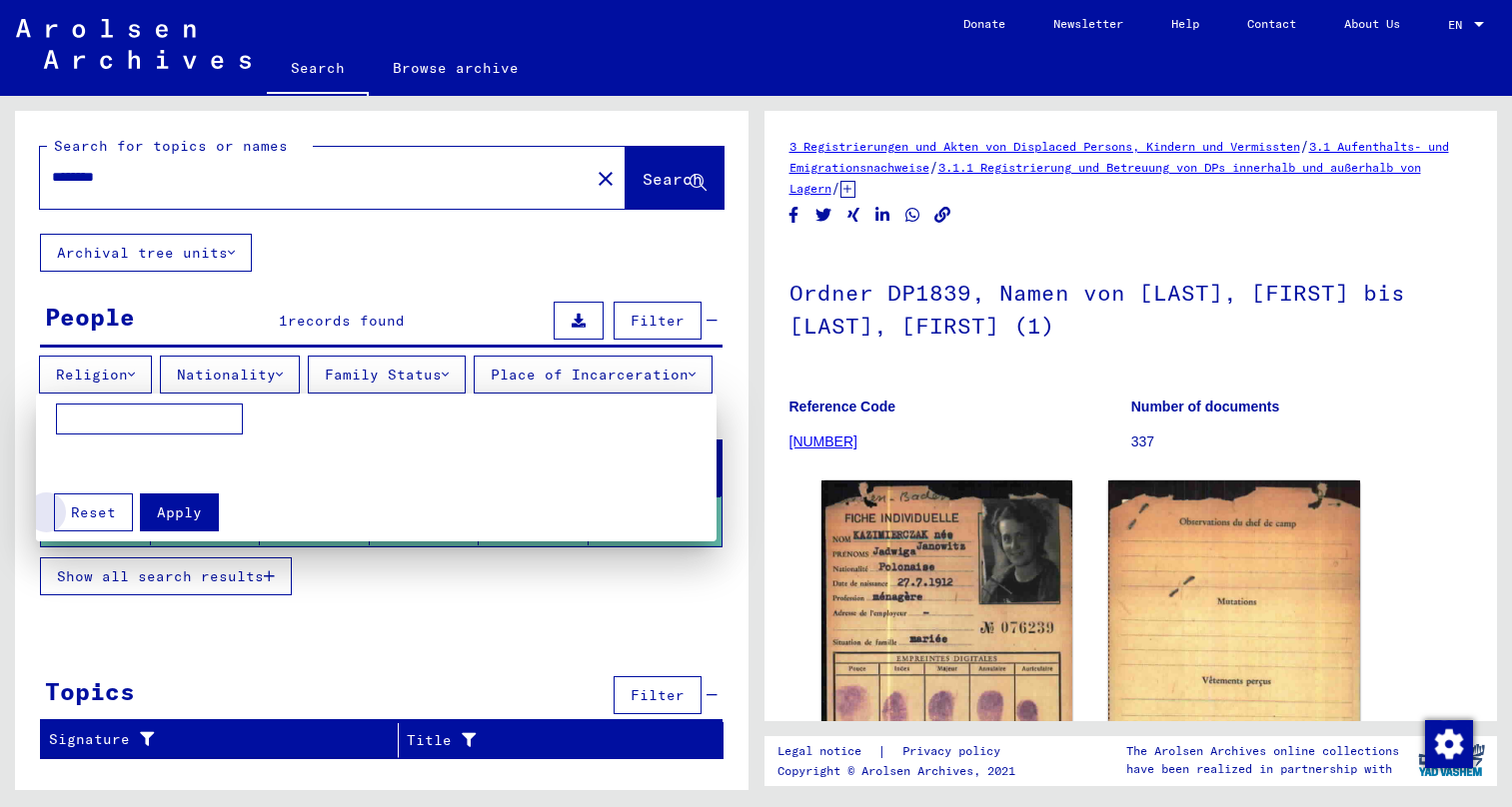 click on "Reset" at bounding box center [93, 512] 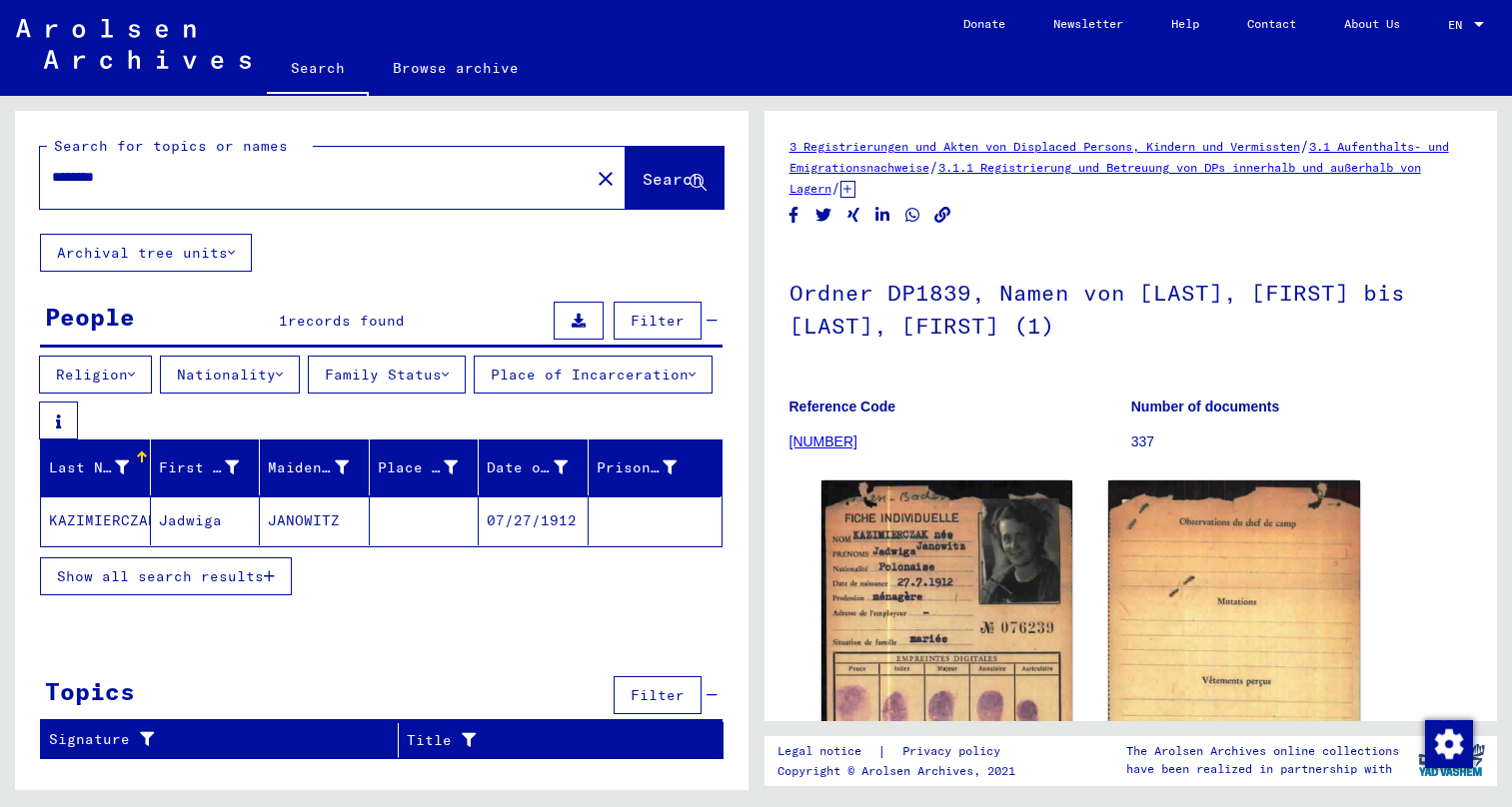 click on "Place of Incarceration" at bounding box center (593, 375) 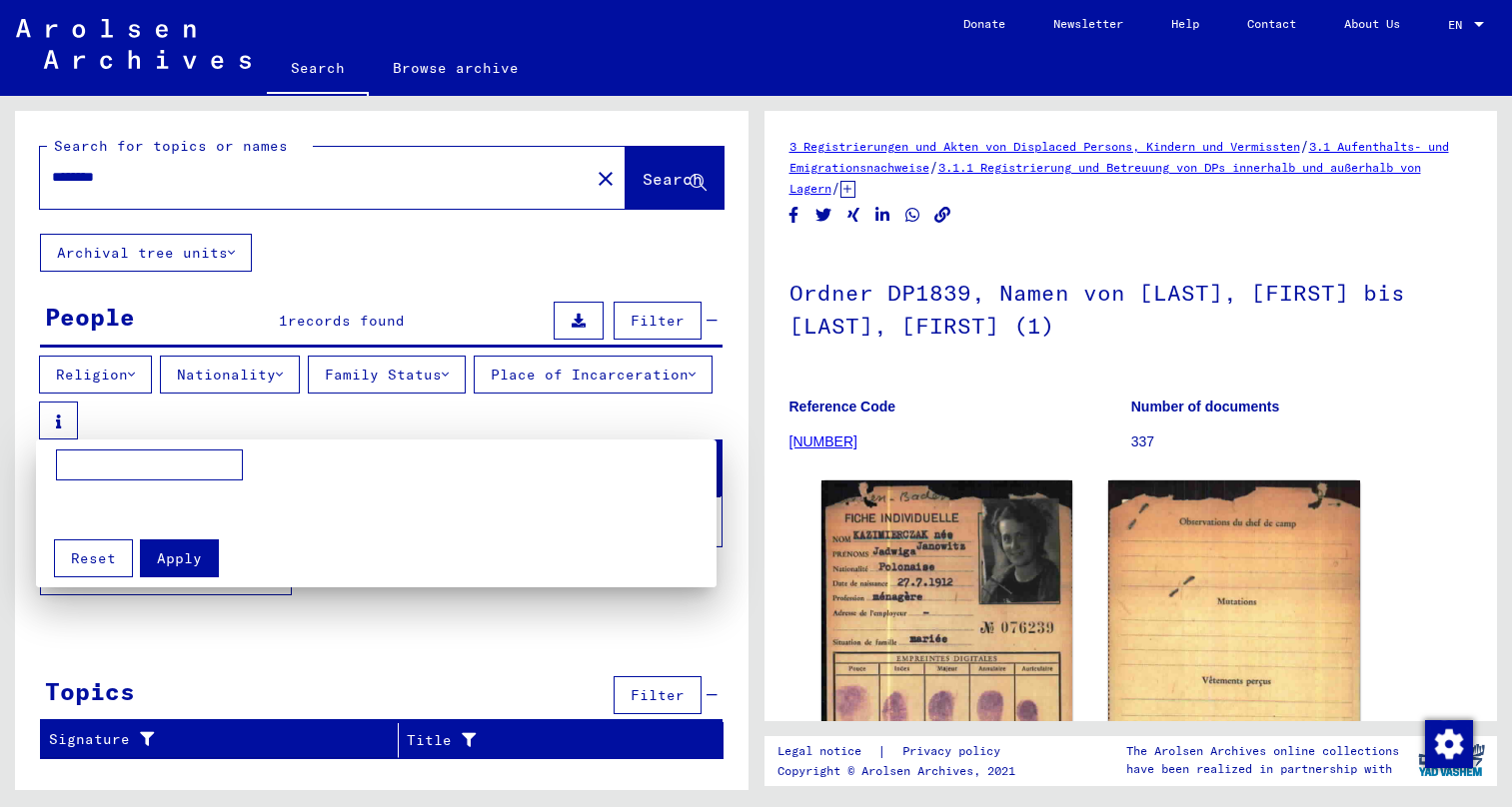 click at bounding box center [756, 404] 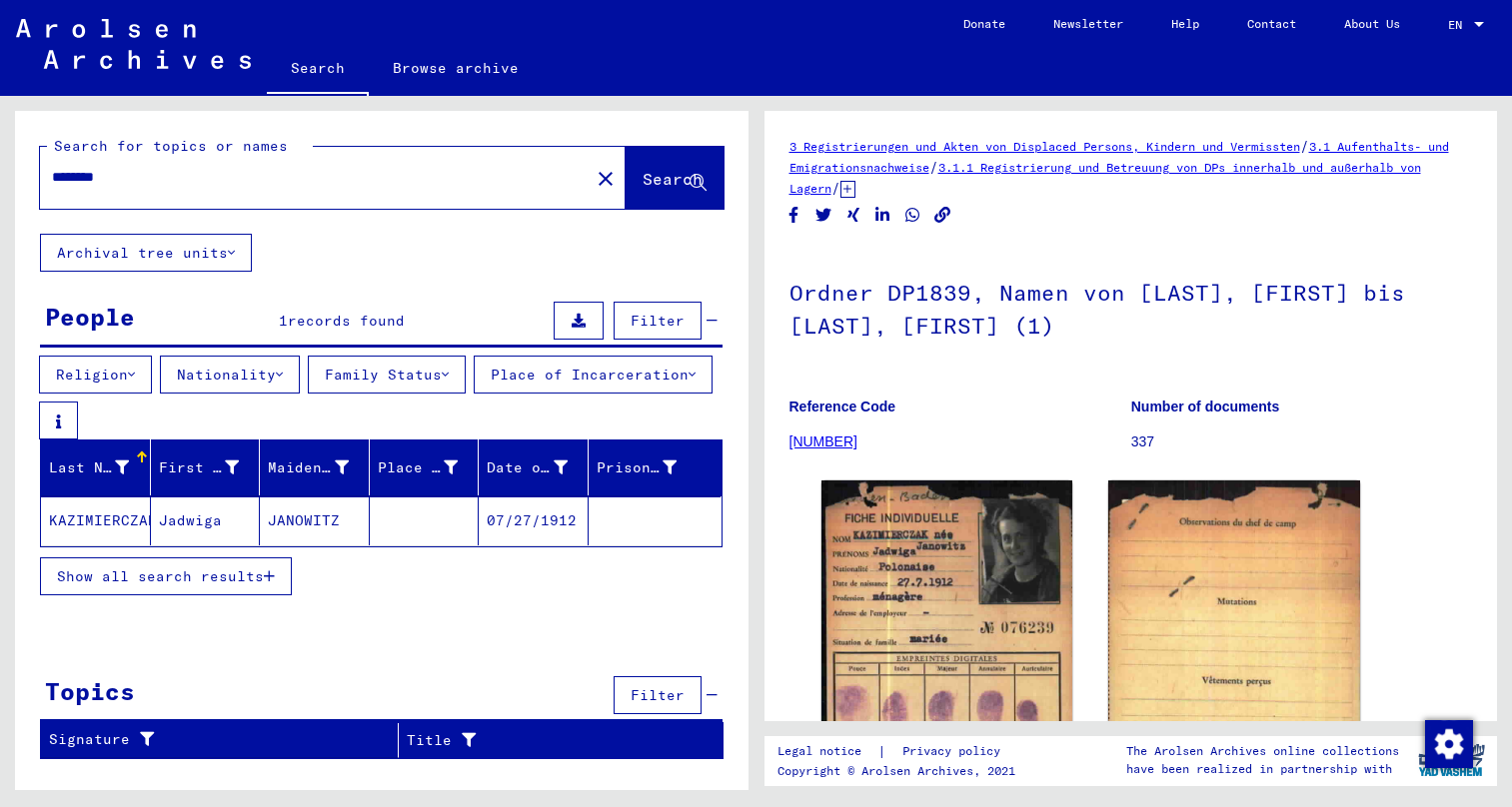click on "Religion" at bounding box center (95, 375) 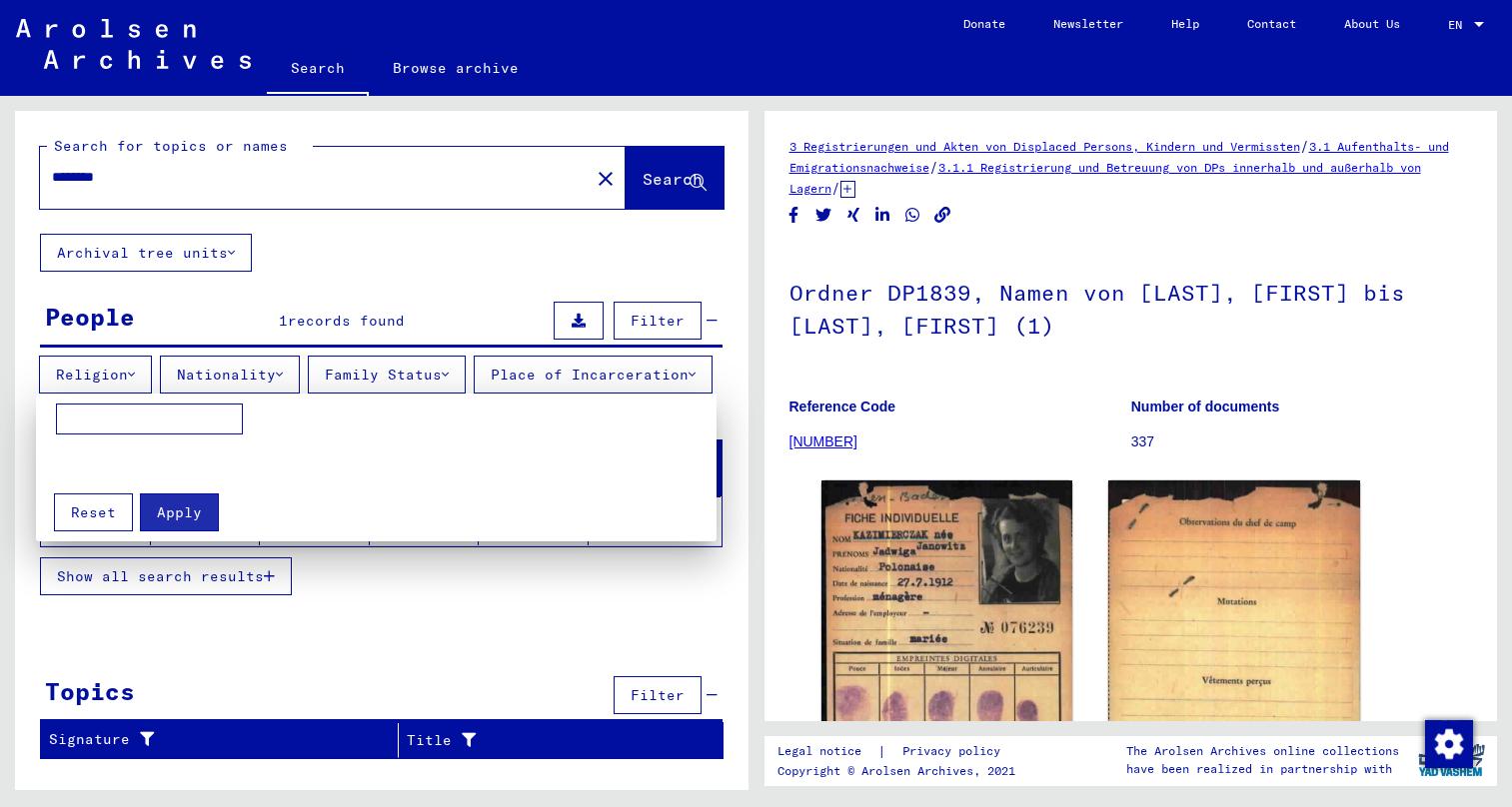 click on "Reset" at bounding box center [93, 512] 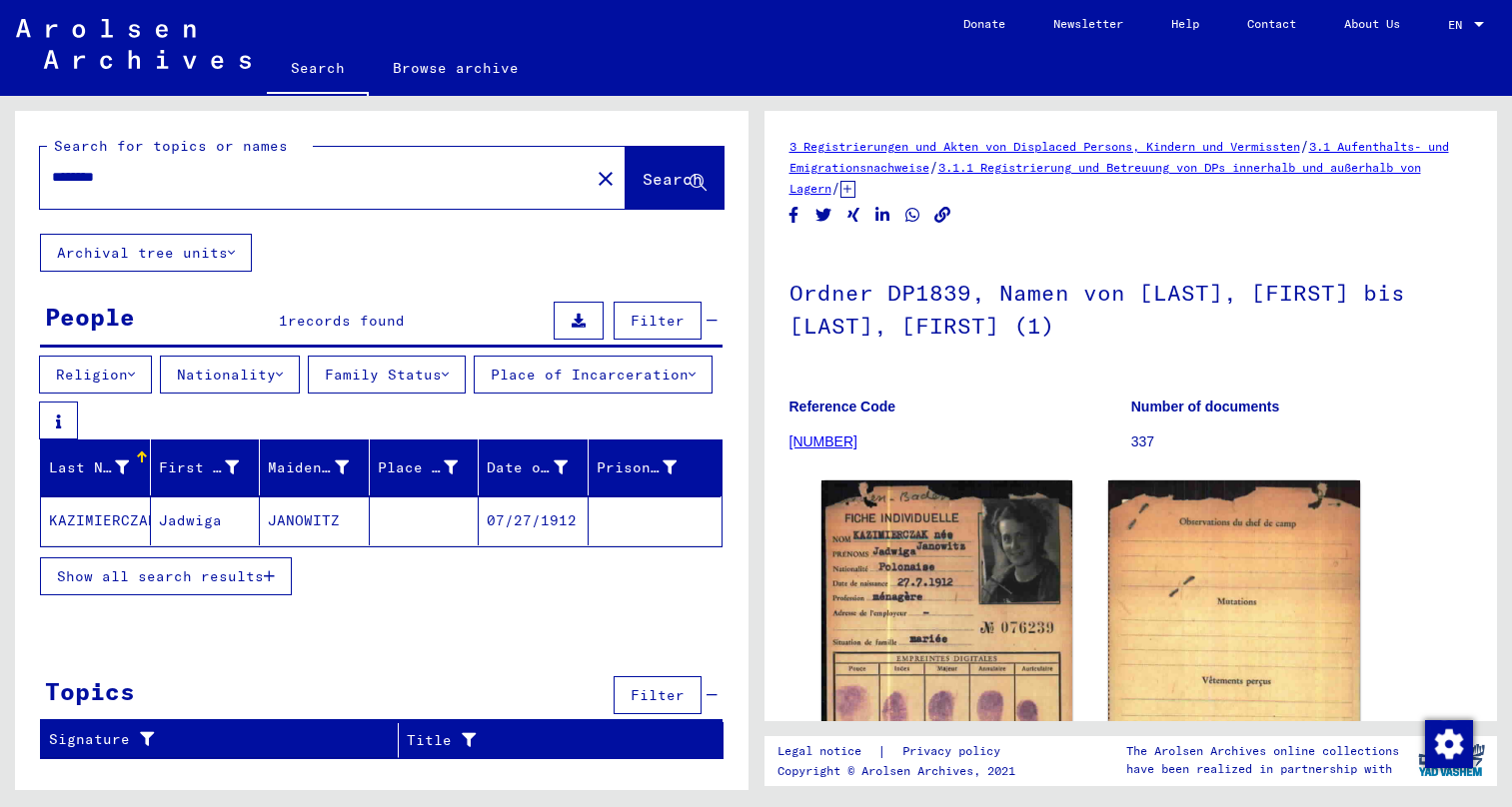 click on "Filter" at bounding box center (658, 321) 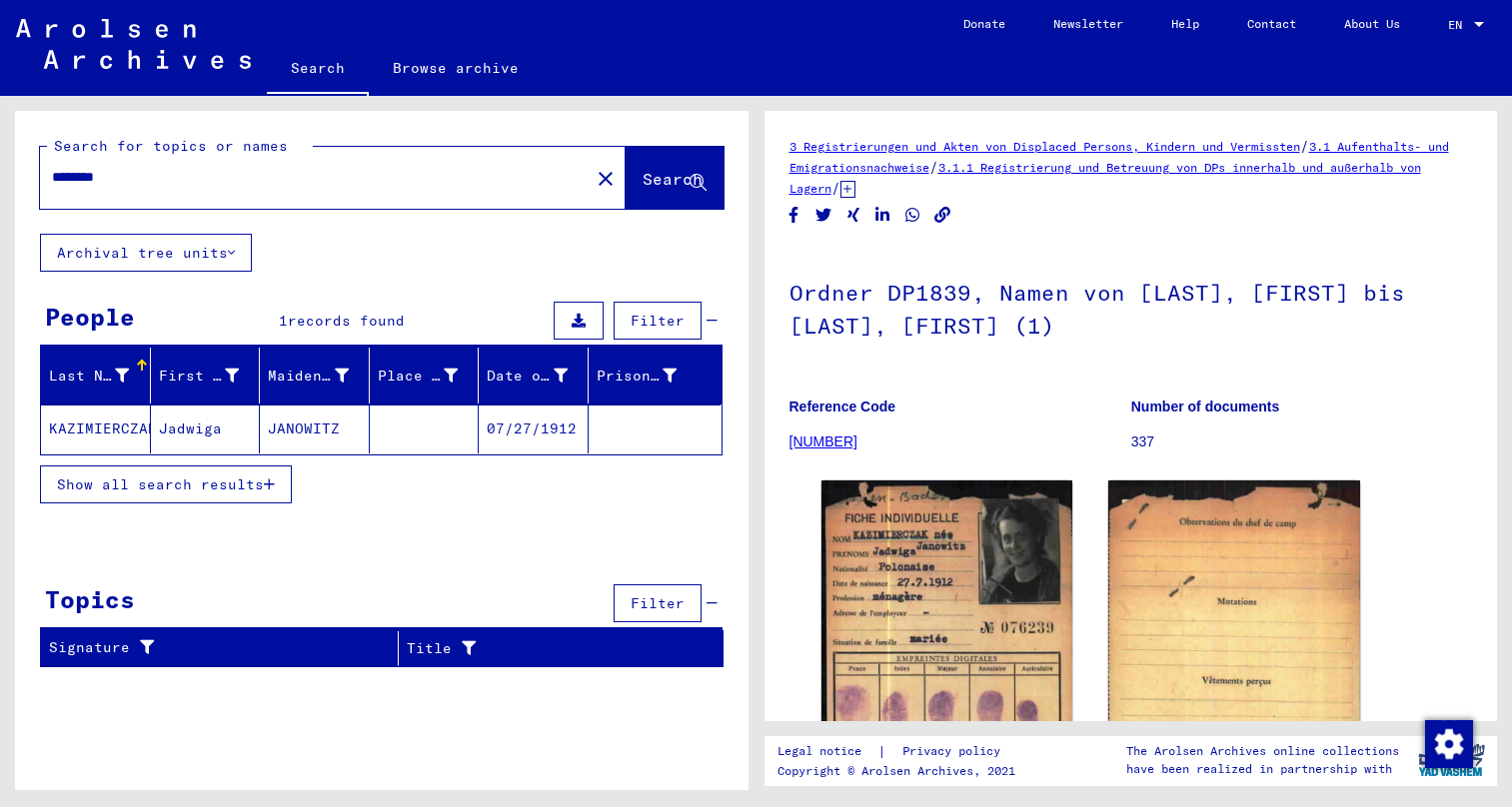 click on "********" at bounding box center [315, 177] 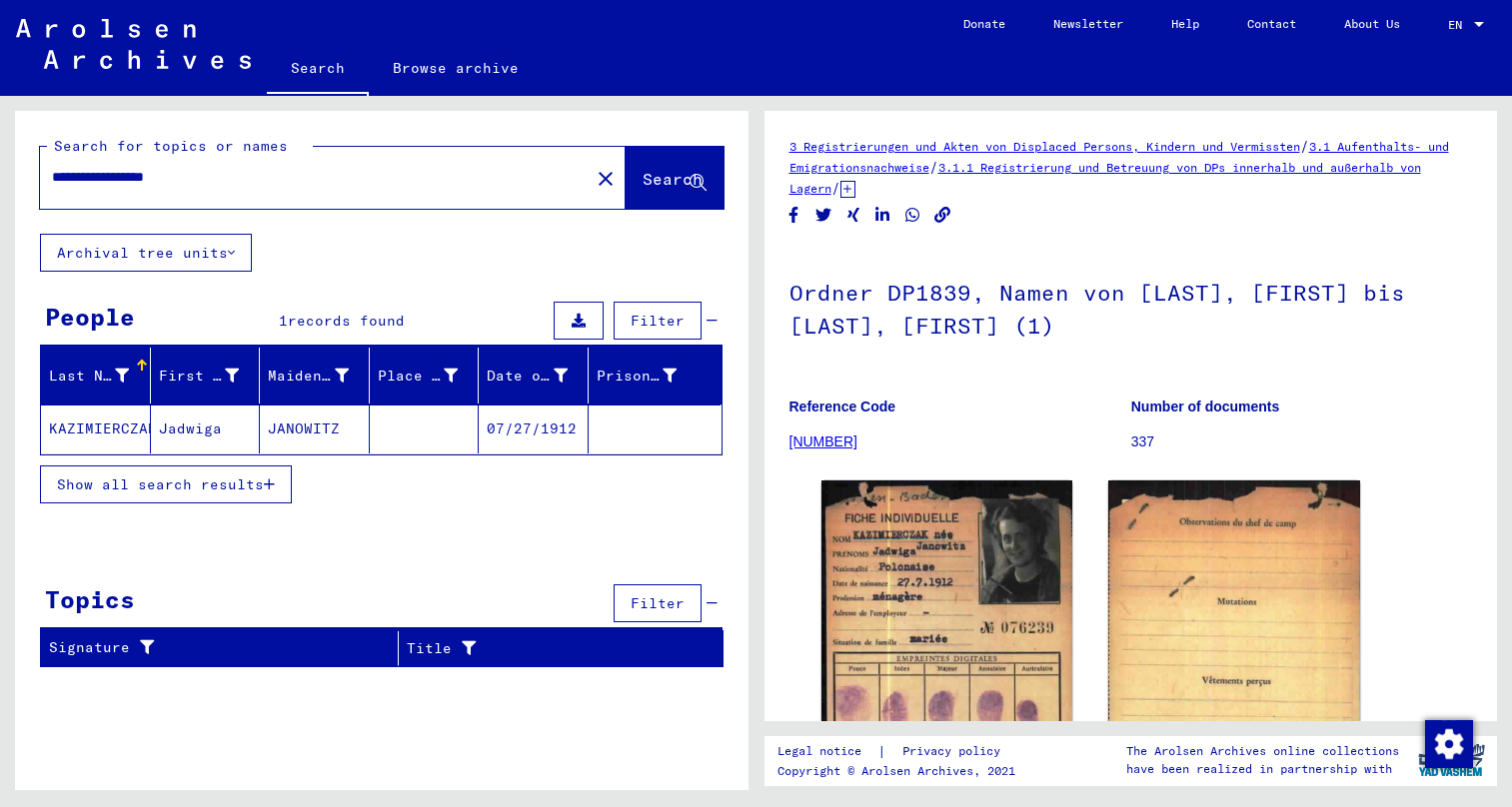 type on "**********" 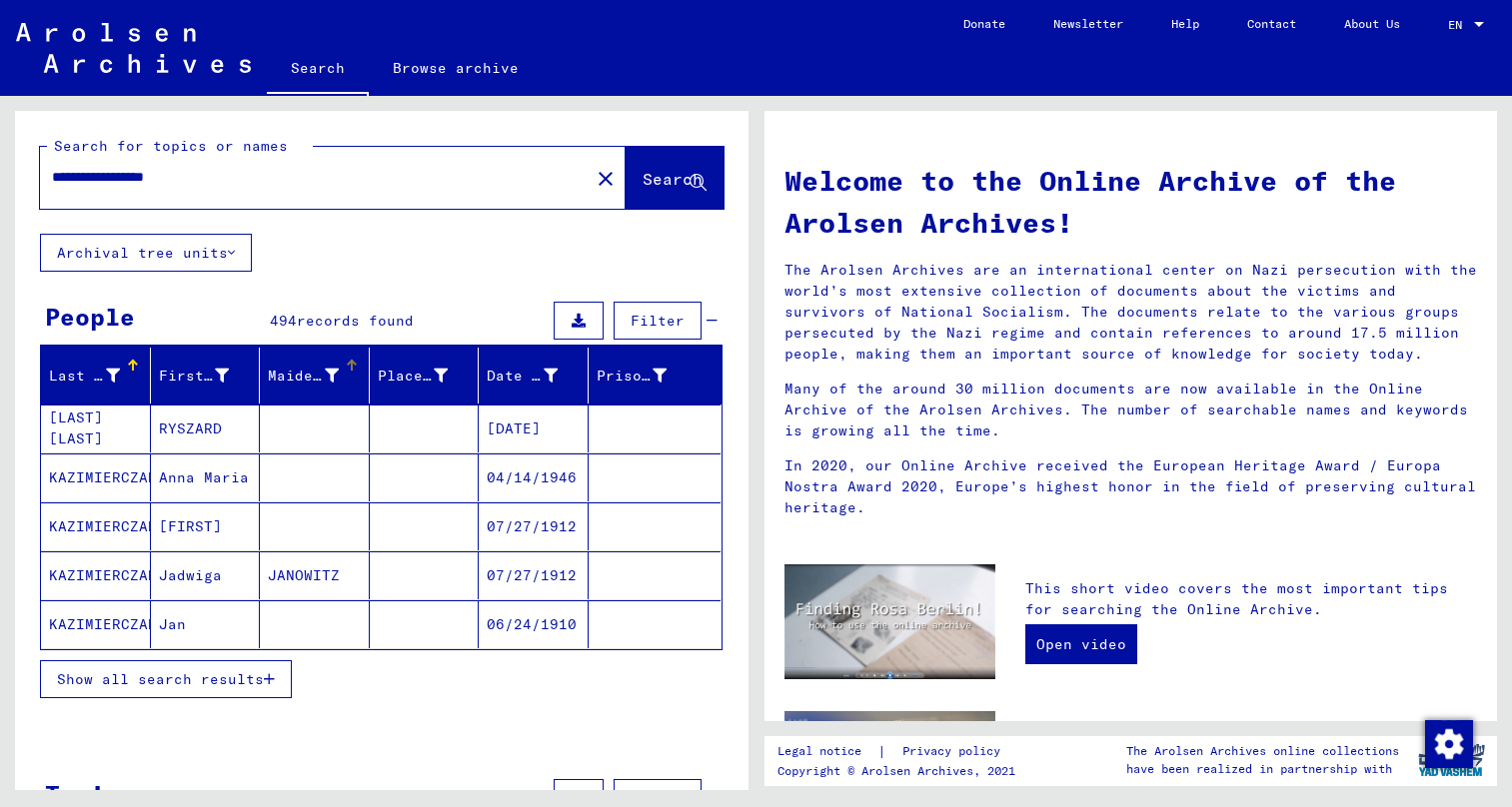 click at bounding box center (352, 366) 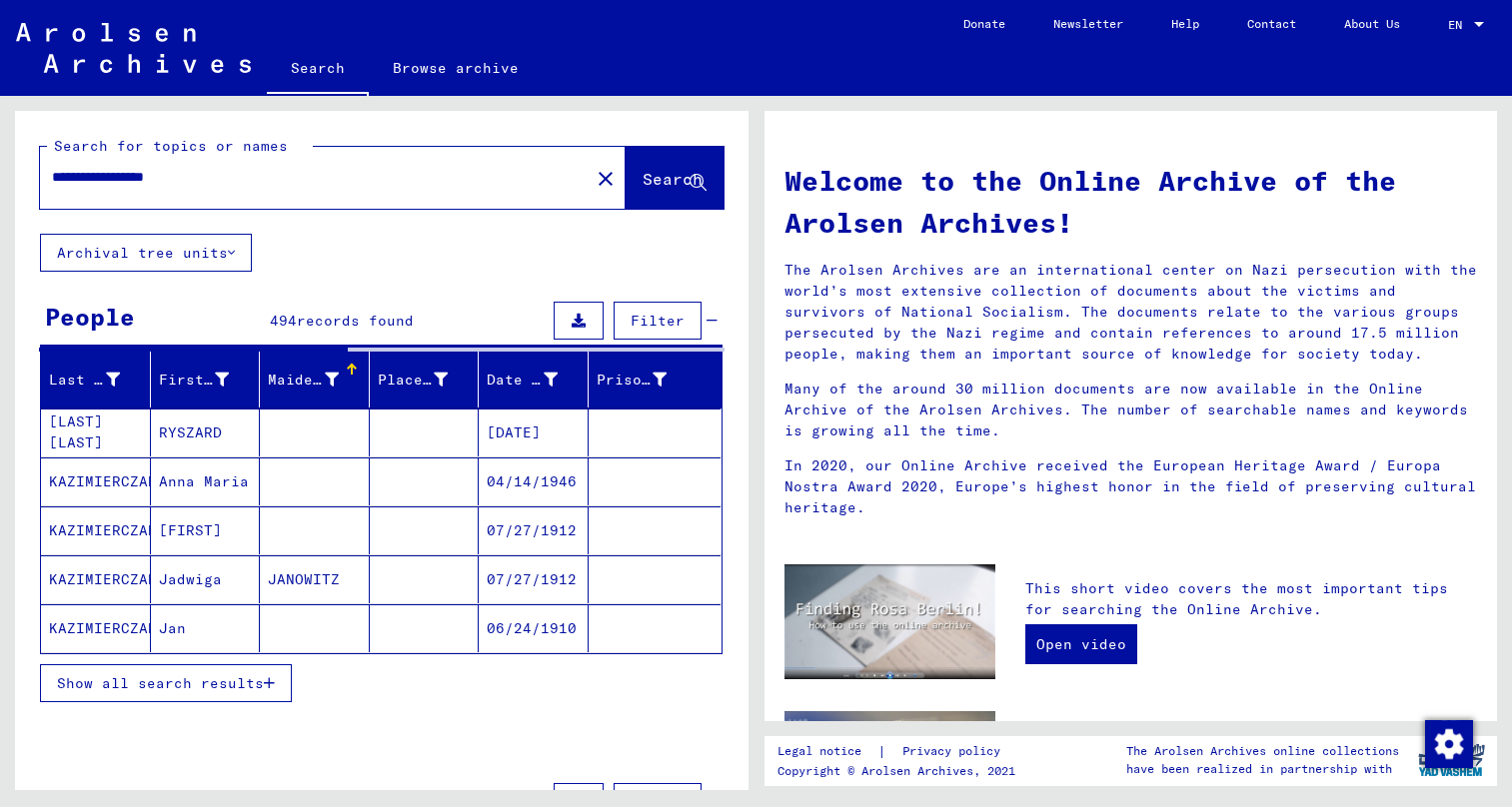 click at bounding box center [332, 380] 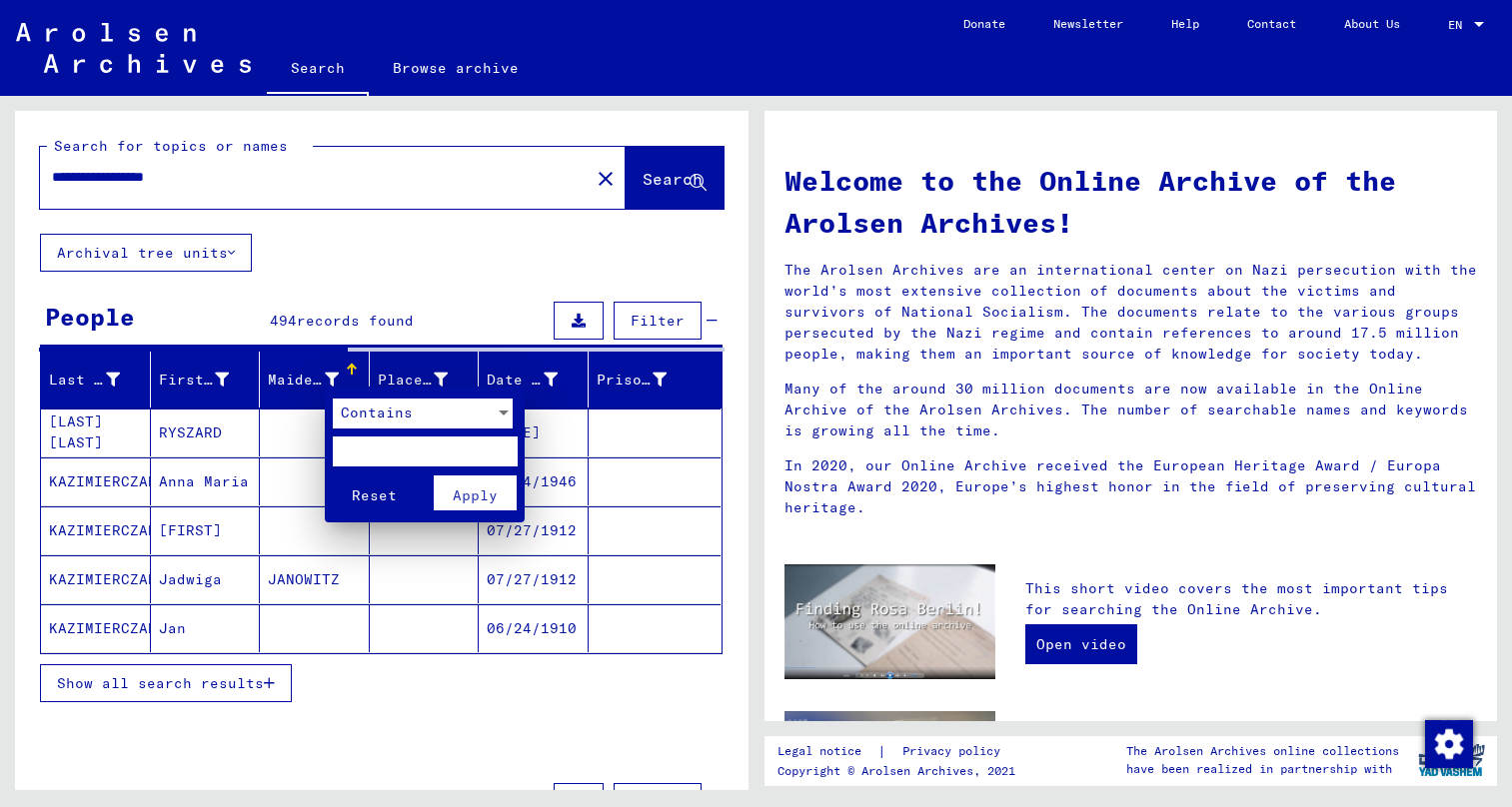 click at bounding box center [425, 451] 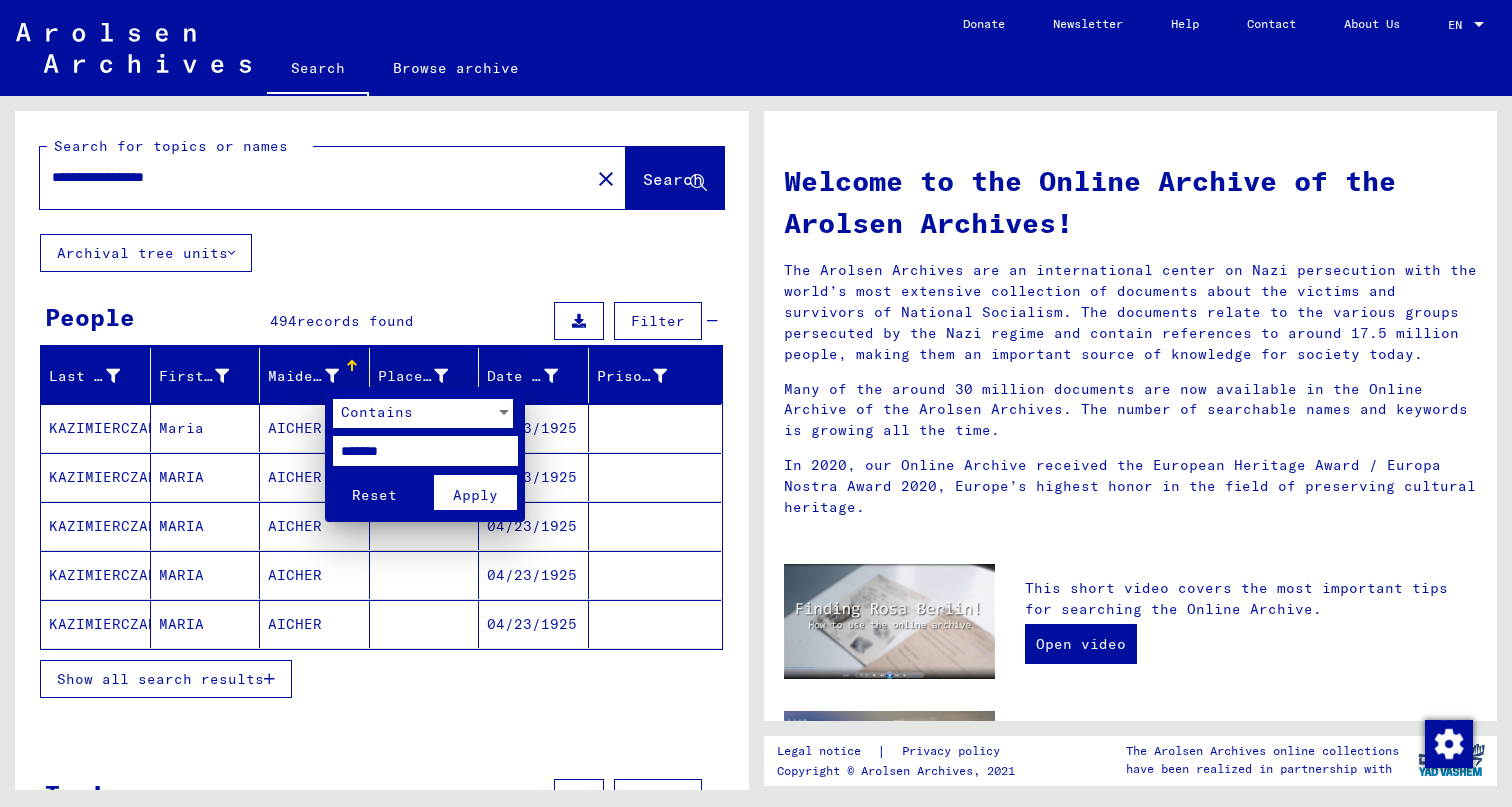 type on "*******" 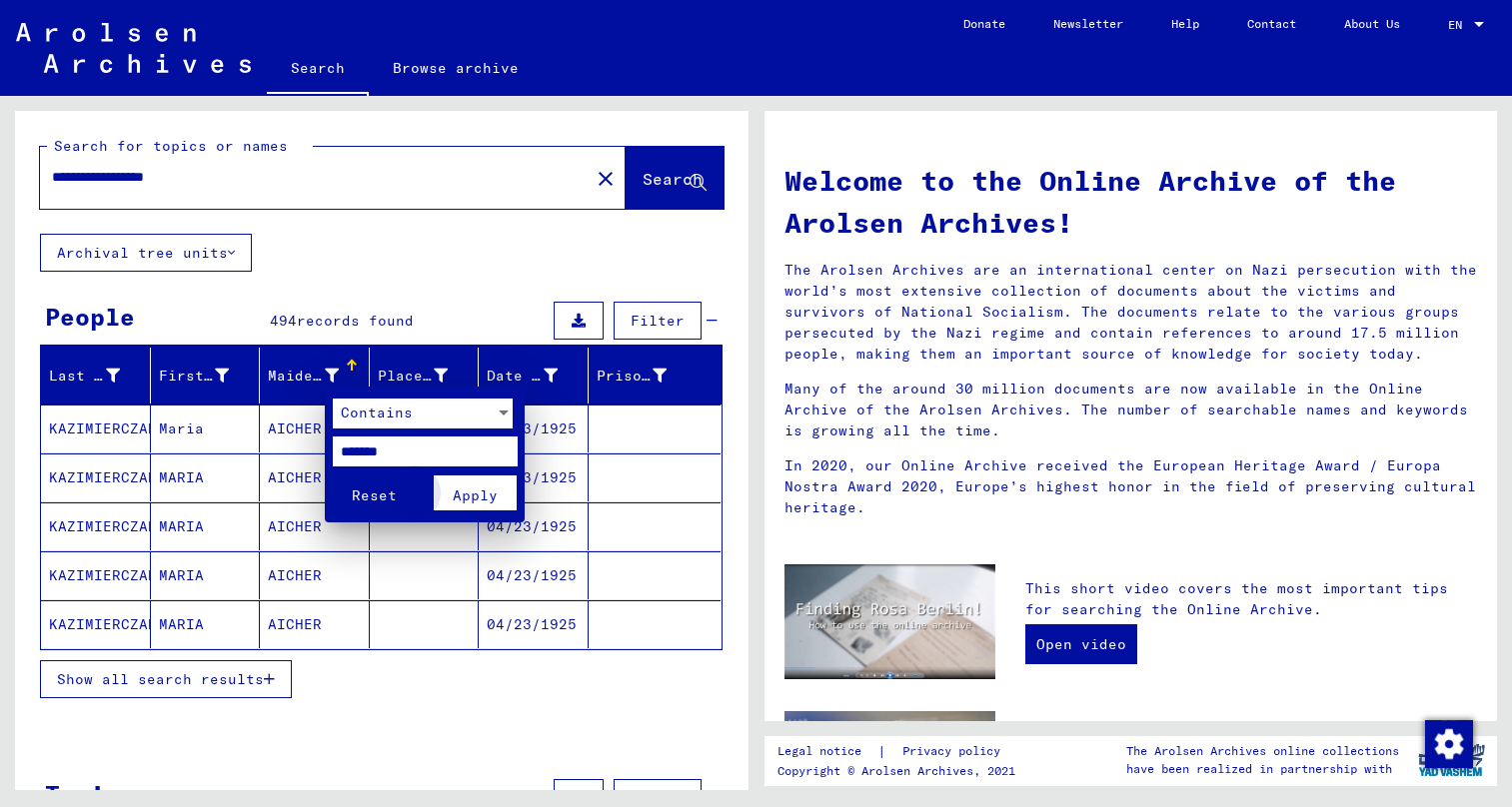 click on "Apply" at bounding box center [475, 495] 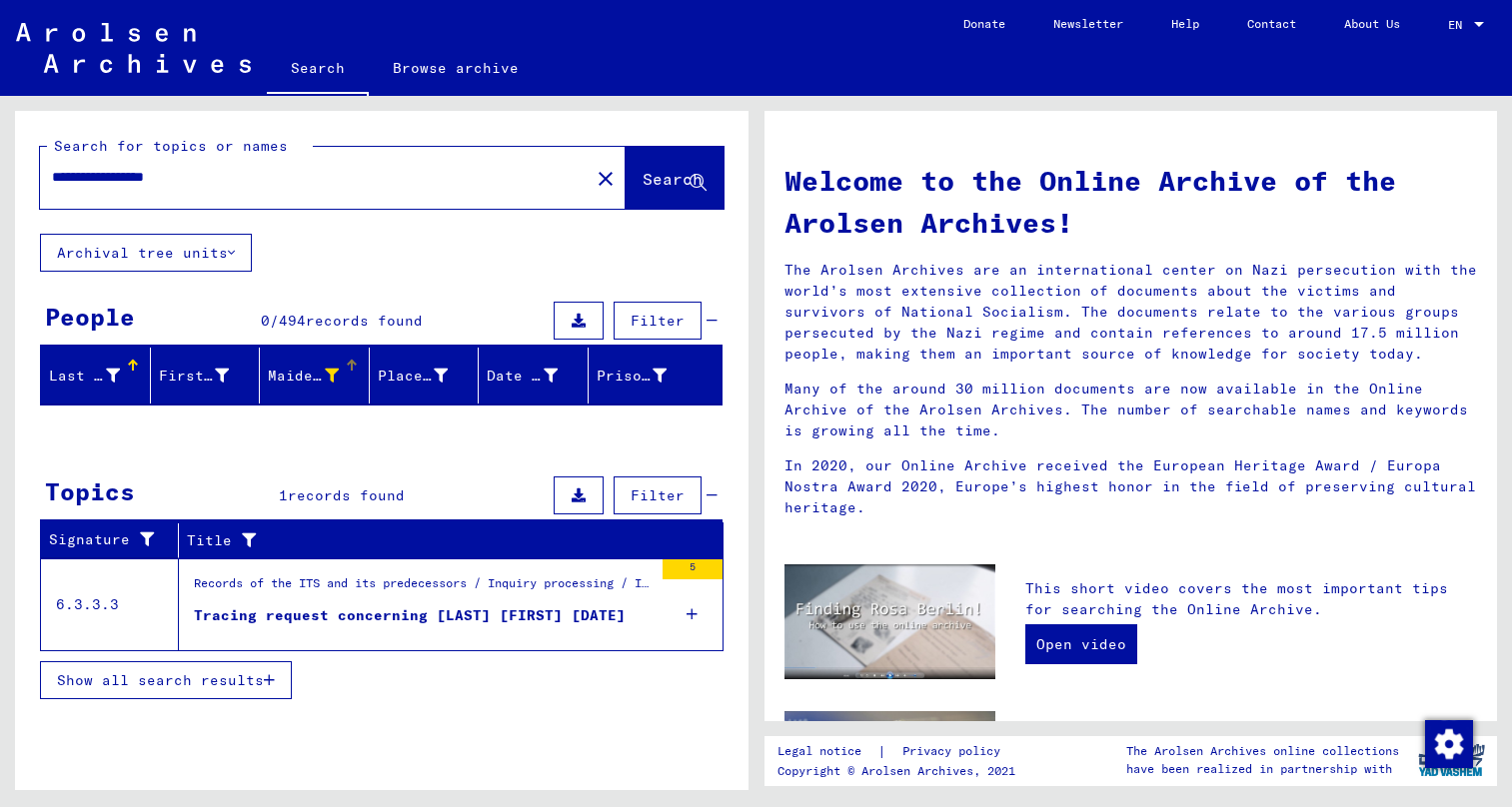 click on "Maiden Name" at bounding box center [303, 376] 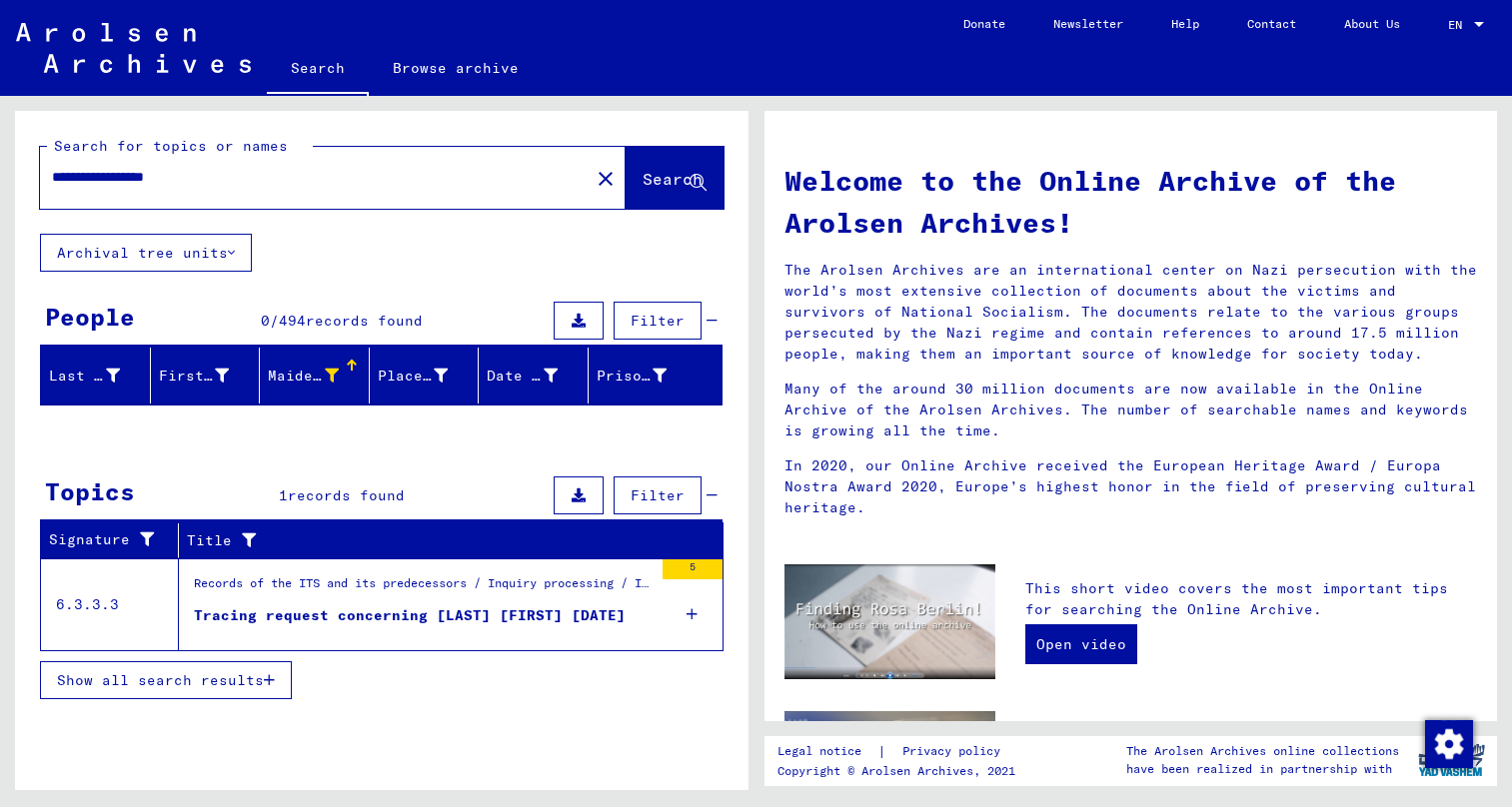 click at bounding box center [332, 376] 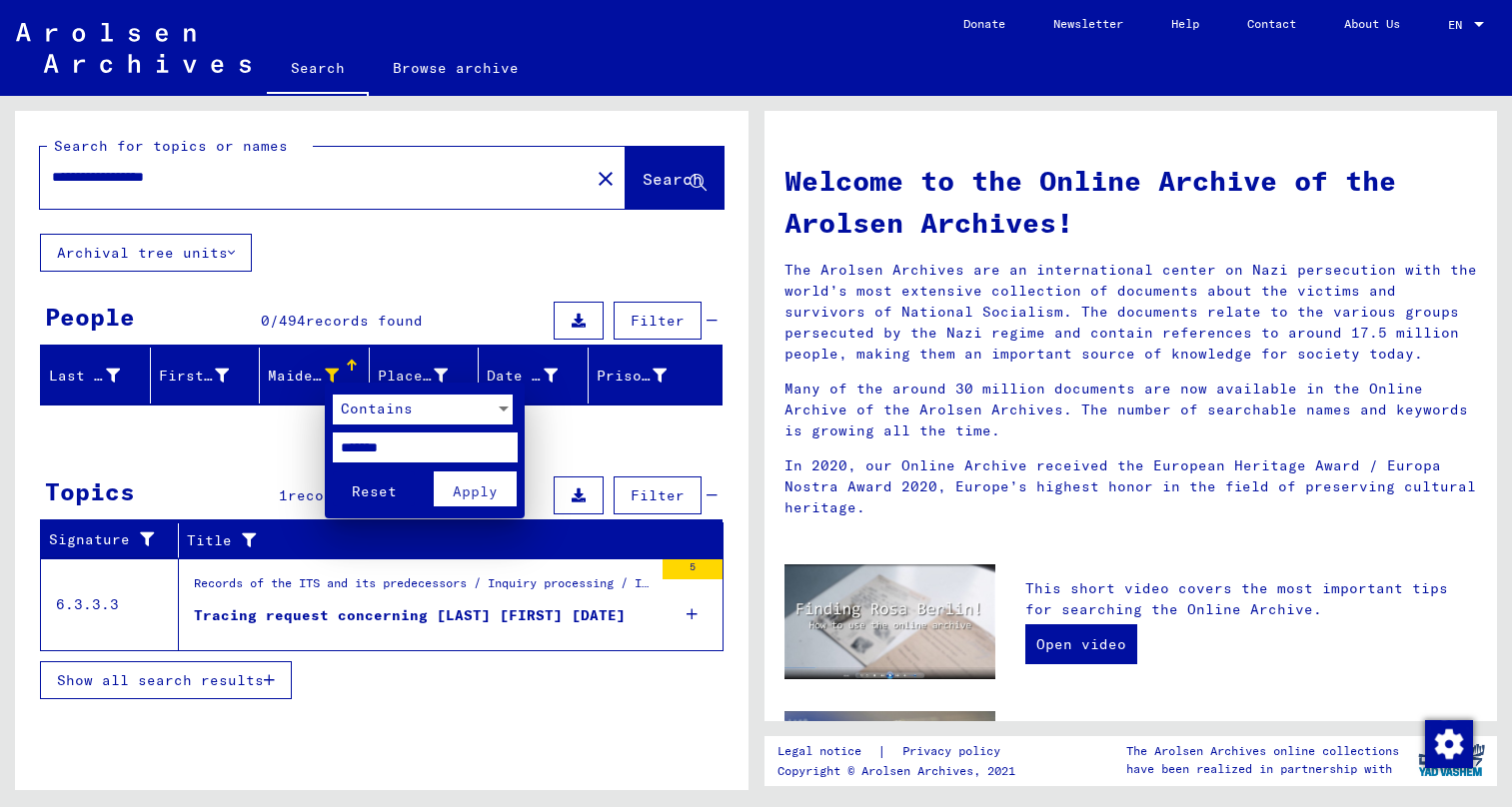 click on "*******" at bounding box center [425, 447] 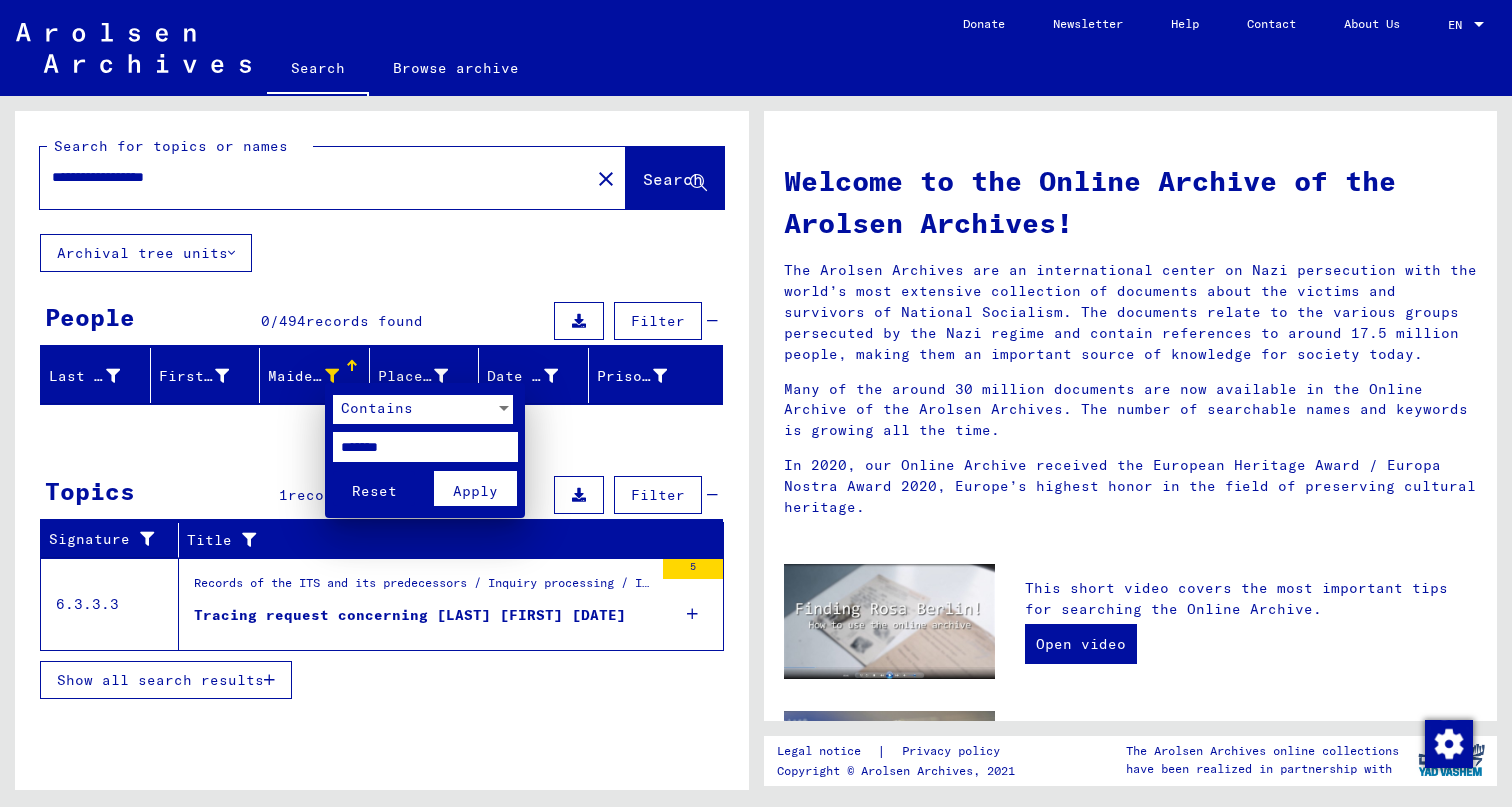 click on "*******" at bounding box center [425, 447] 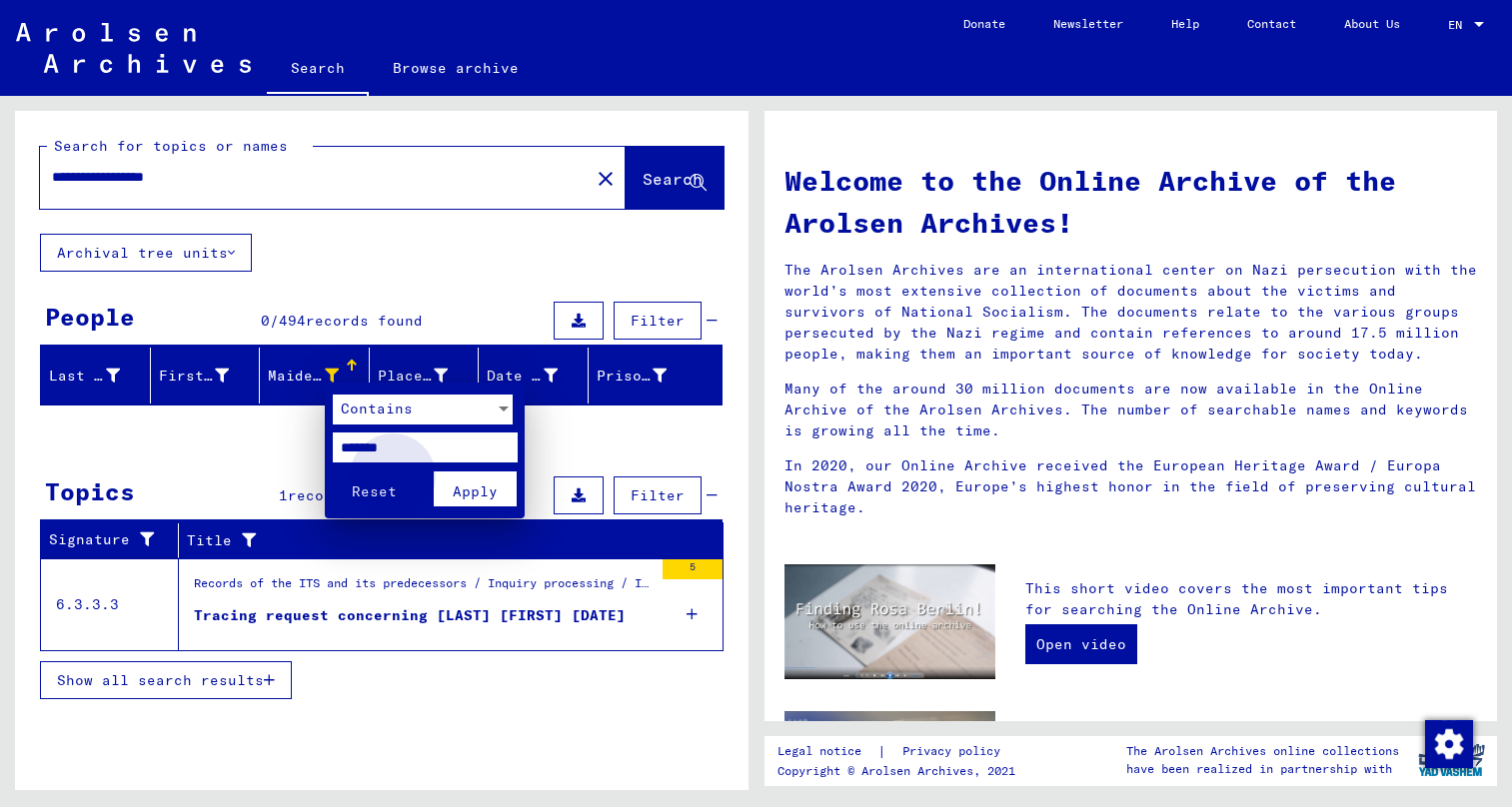 click on "Apply" at bounding box center [475, 491] 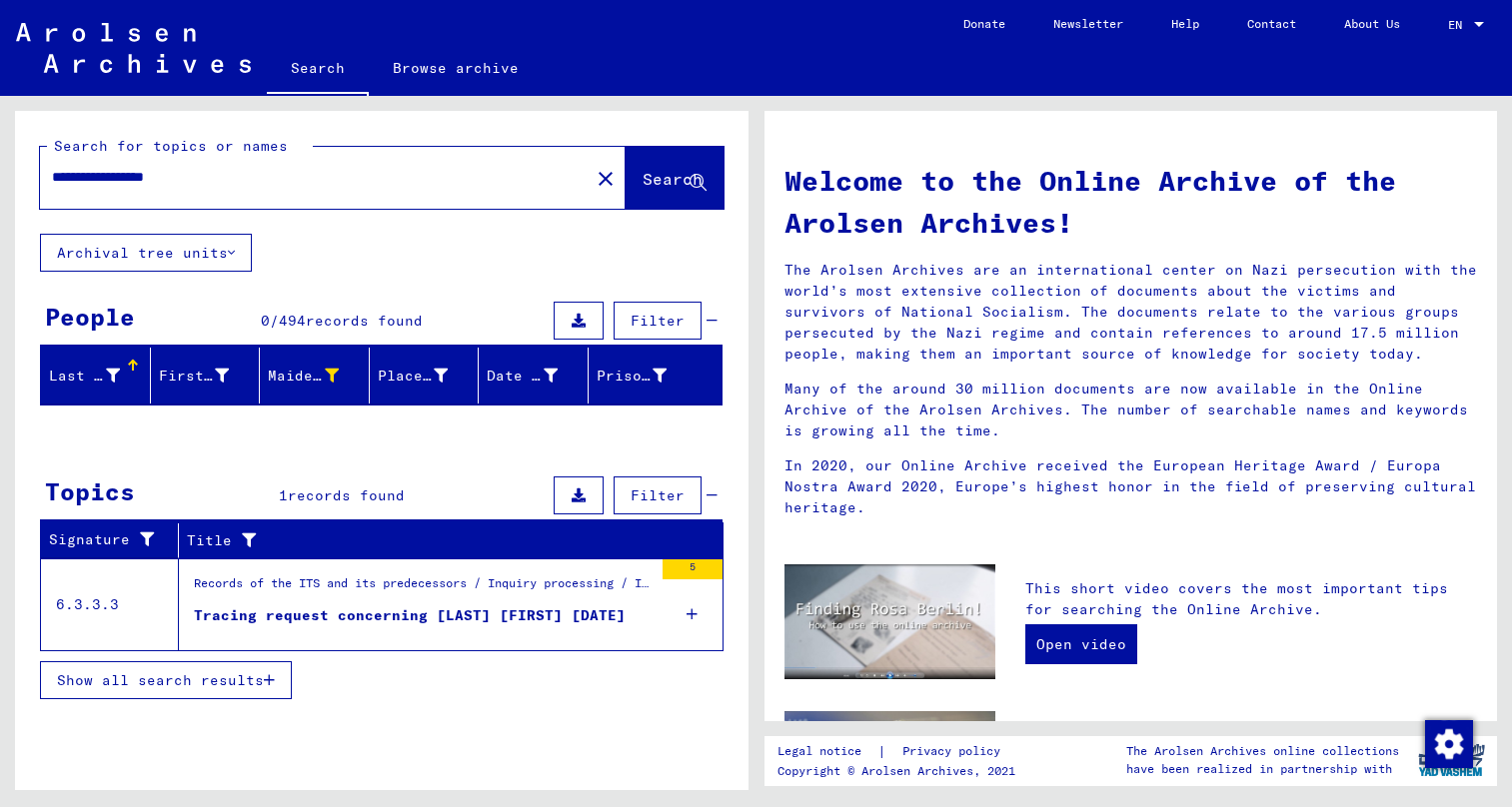scroll, scrollTop: 0, scrollLeft: 0, axis: both 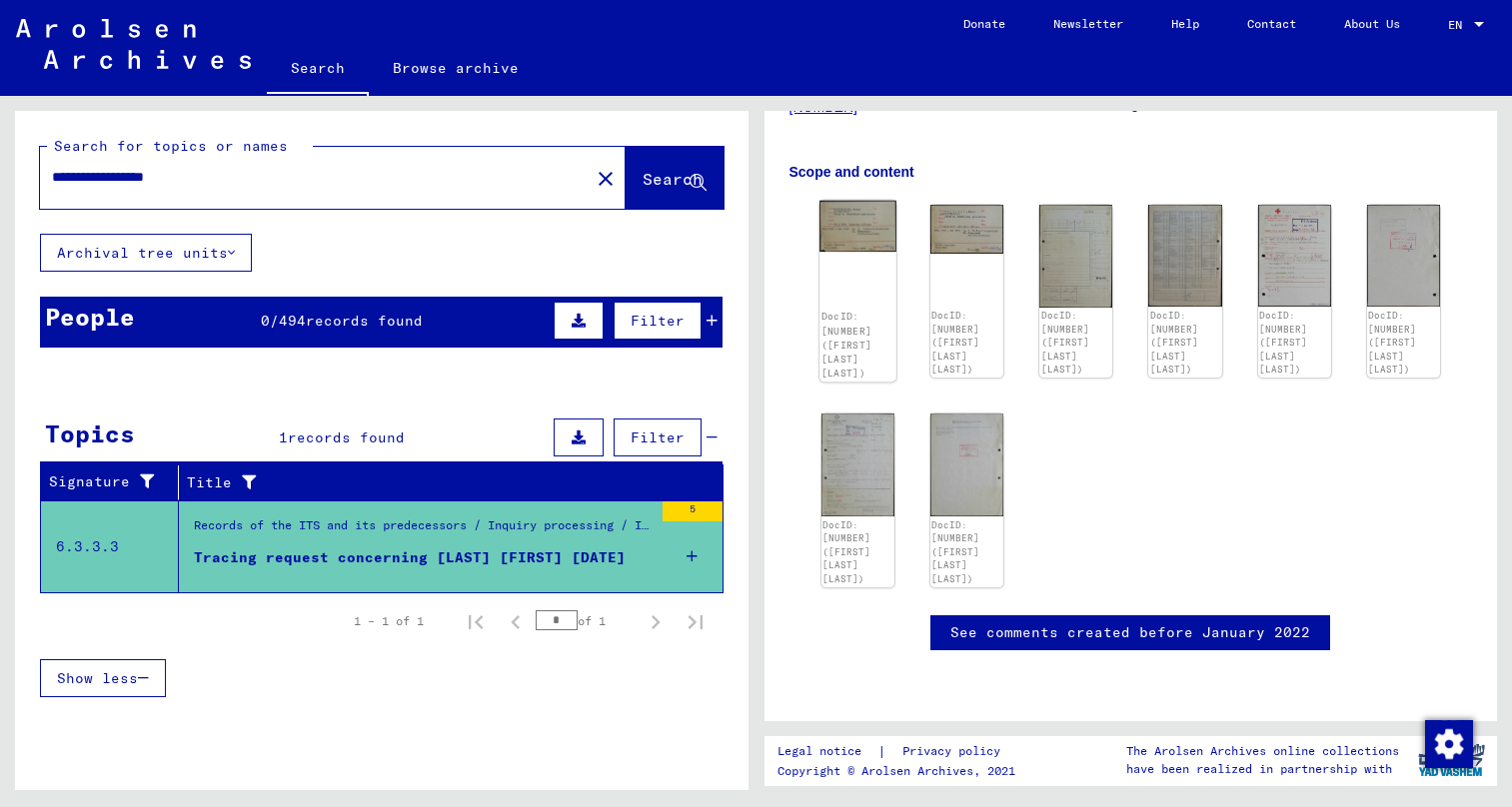 click 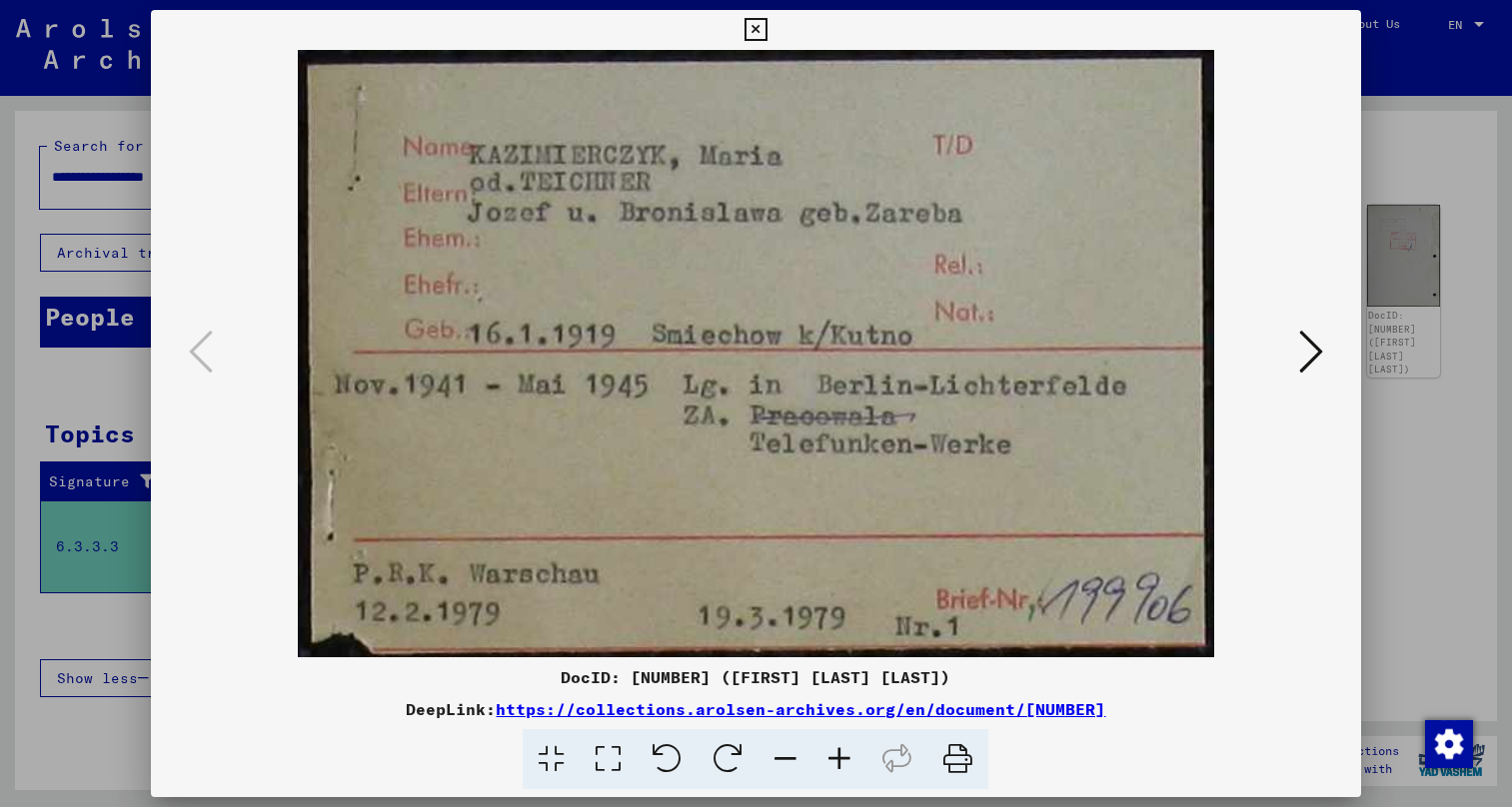 click at bounding box center [1311, 352] 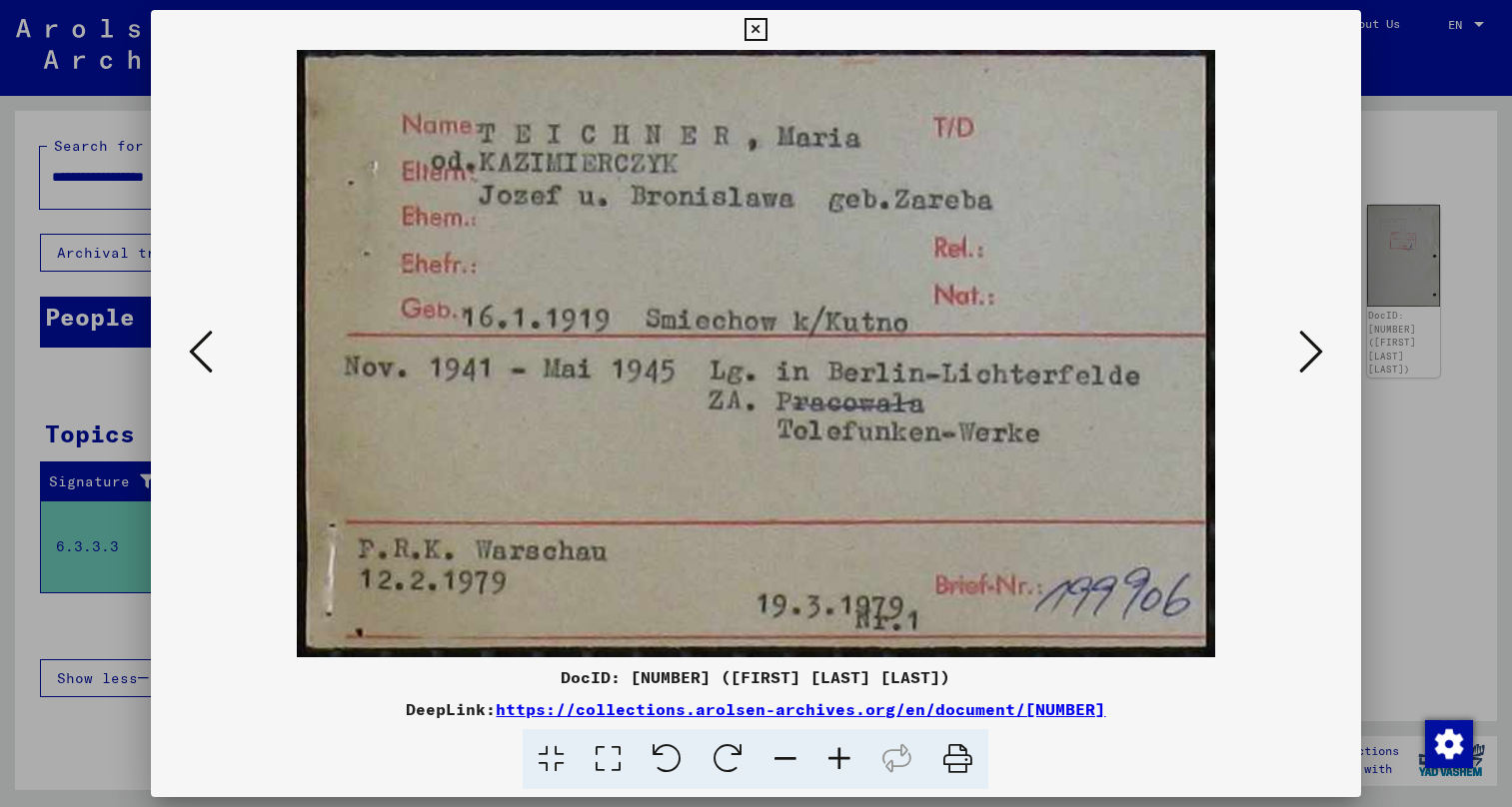 click at bounding box center [1311, 352] 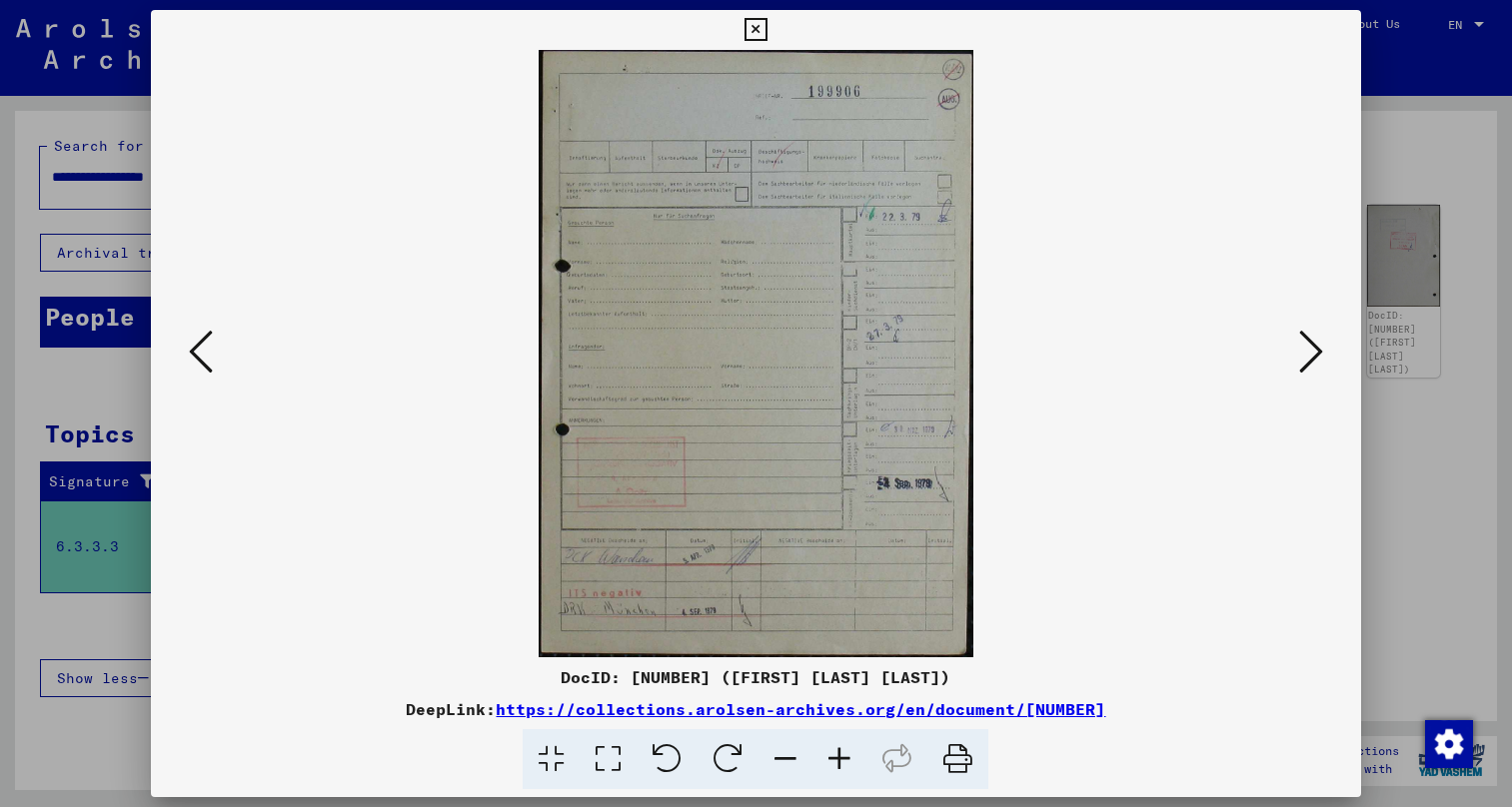 click at bounding box center [756, 354] 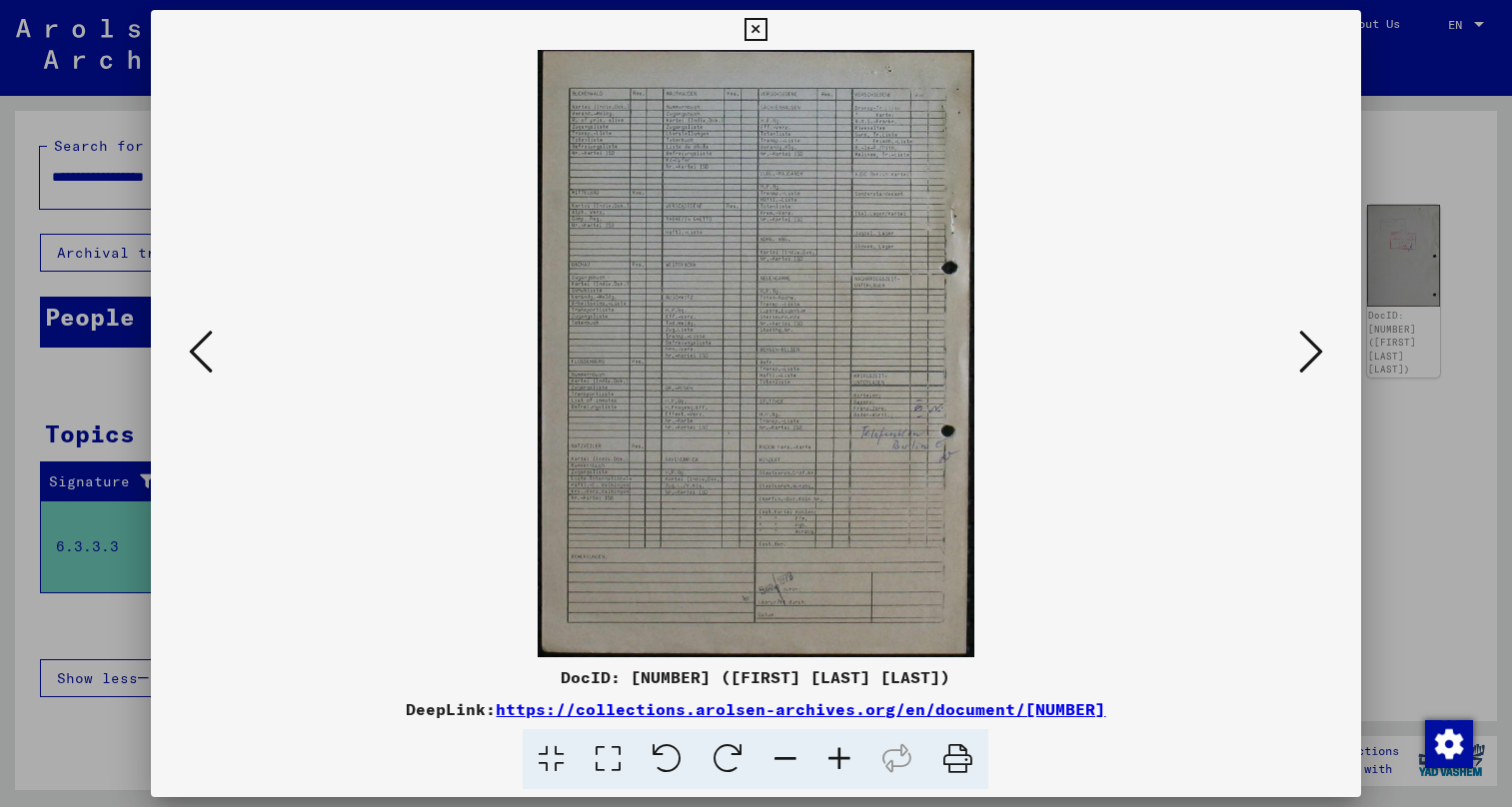 click at bounding box center [756, 354] 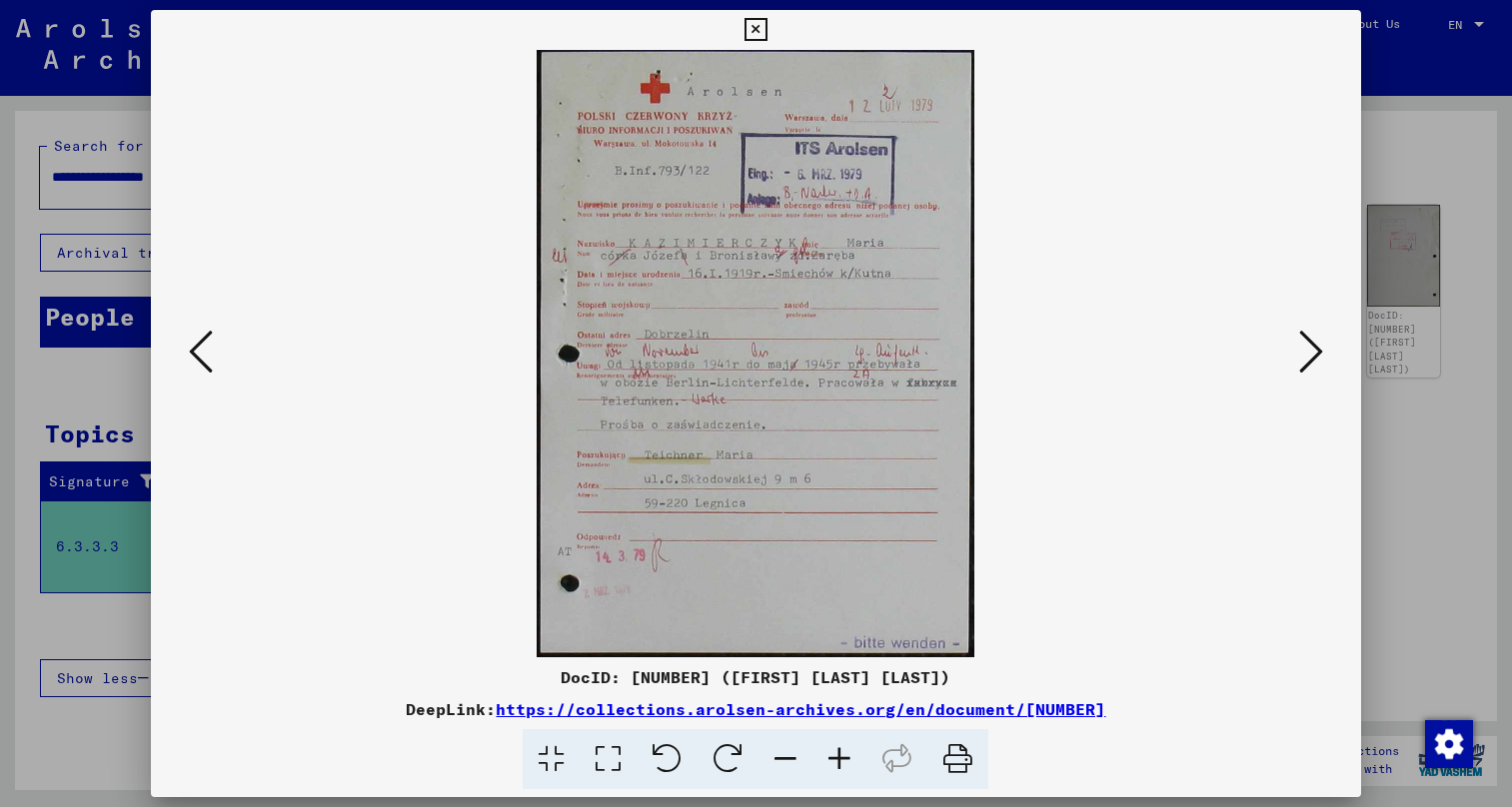 click at bounding box center (1311, 352) 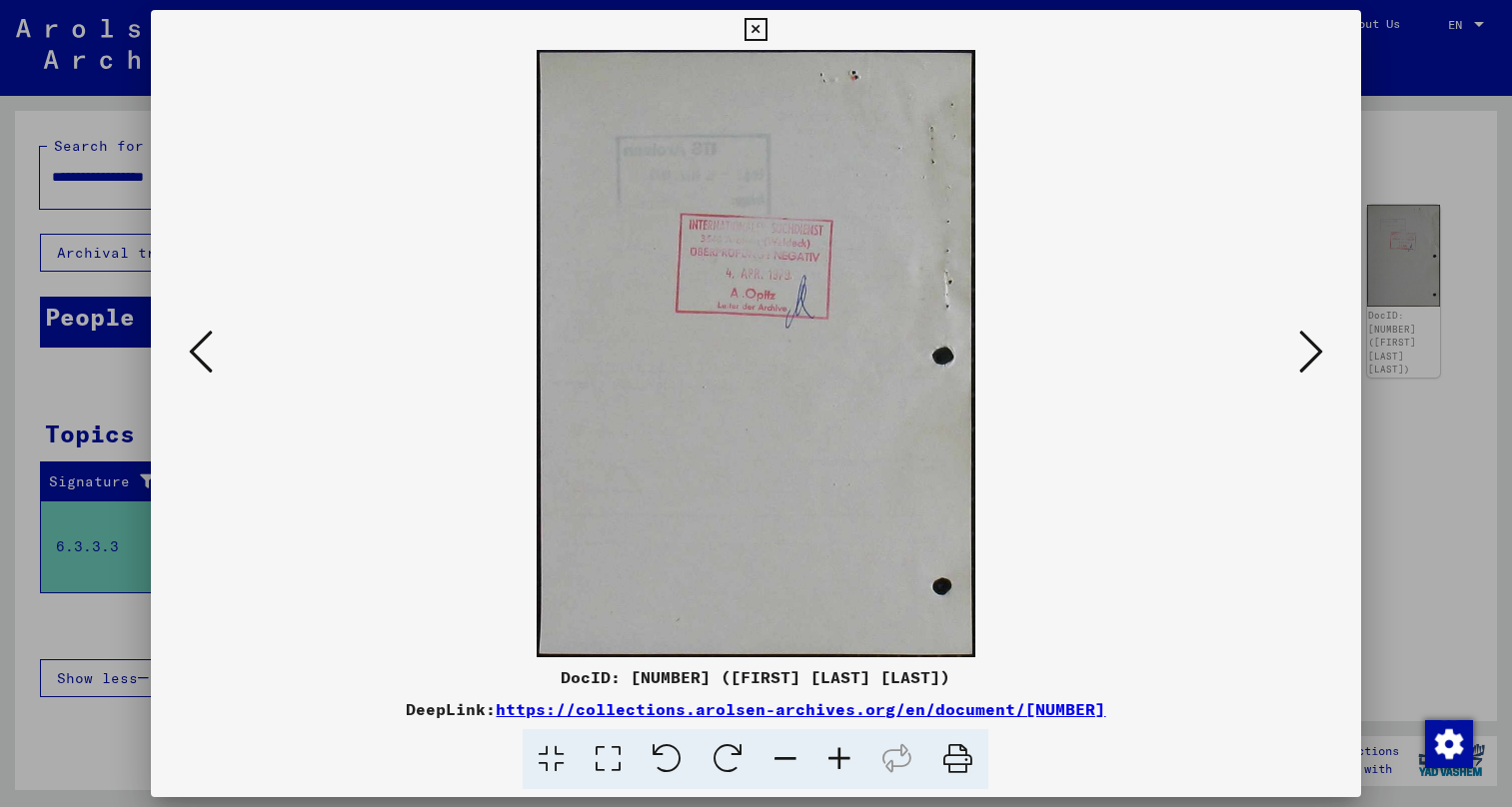 click at bounding box center (1311, 352) 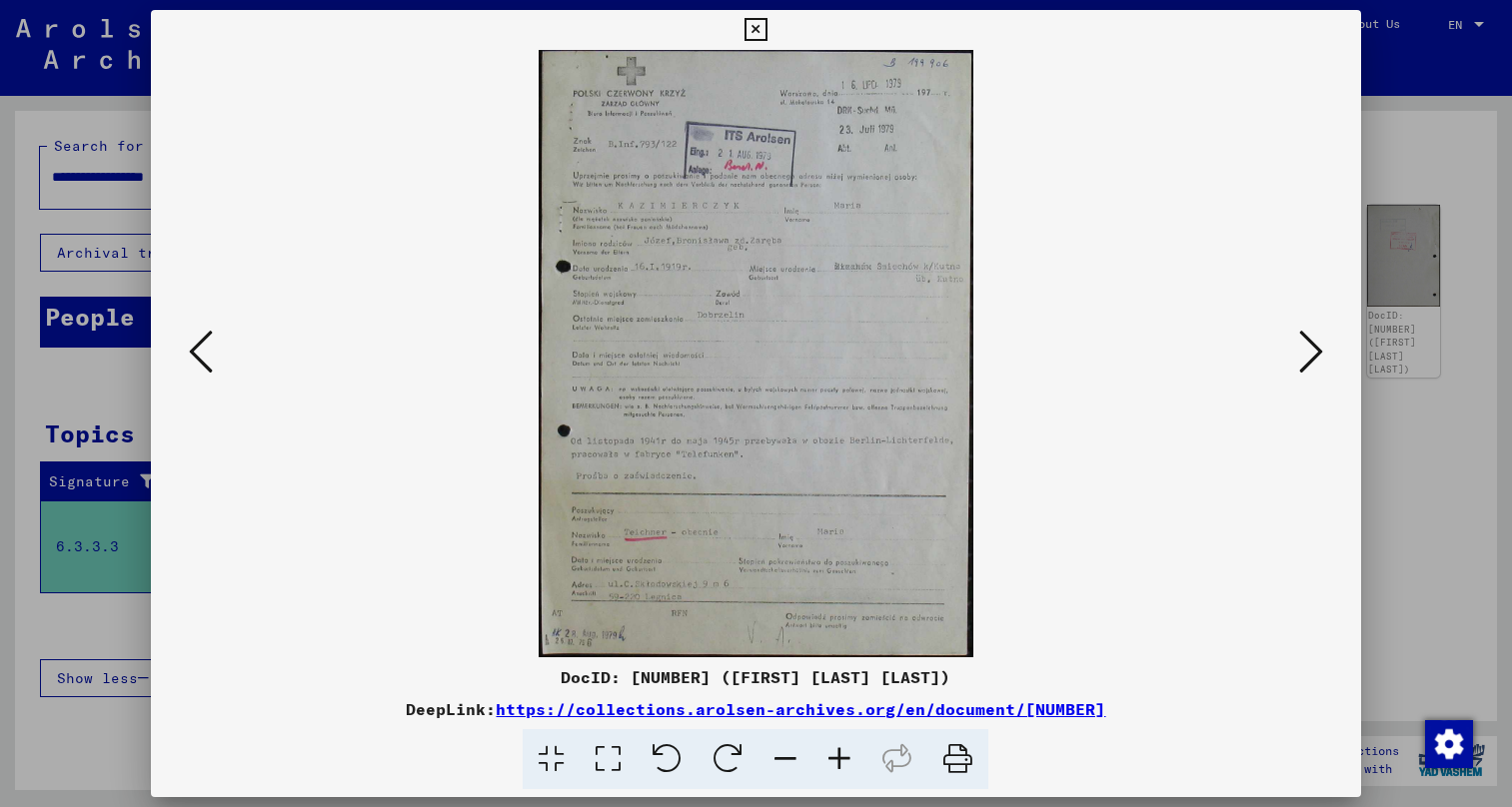click at bounding box center (1311, 352) 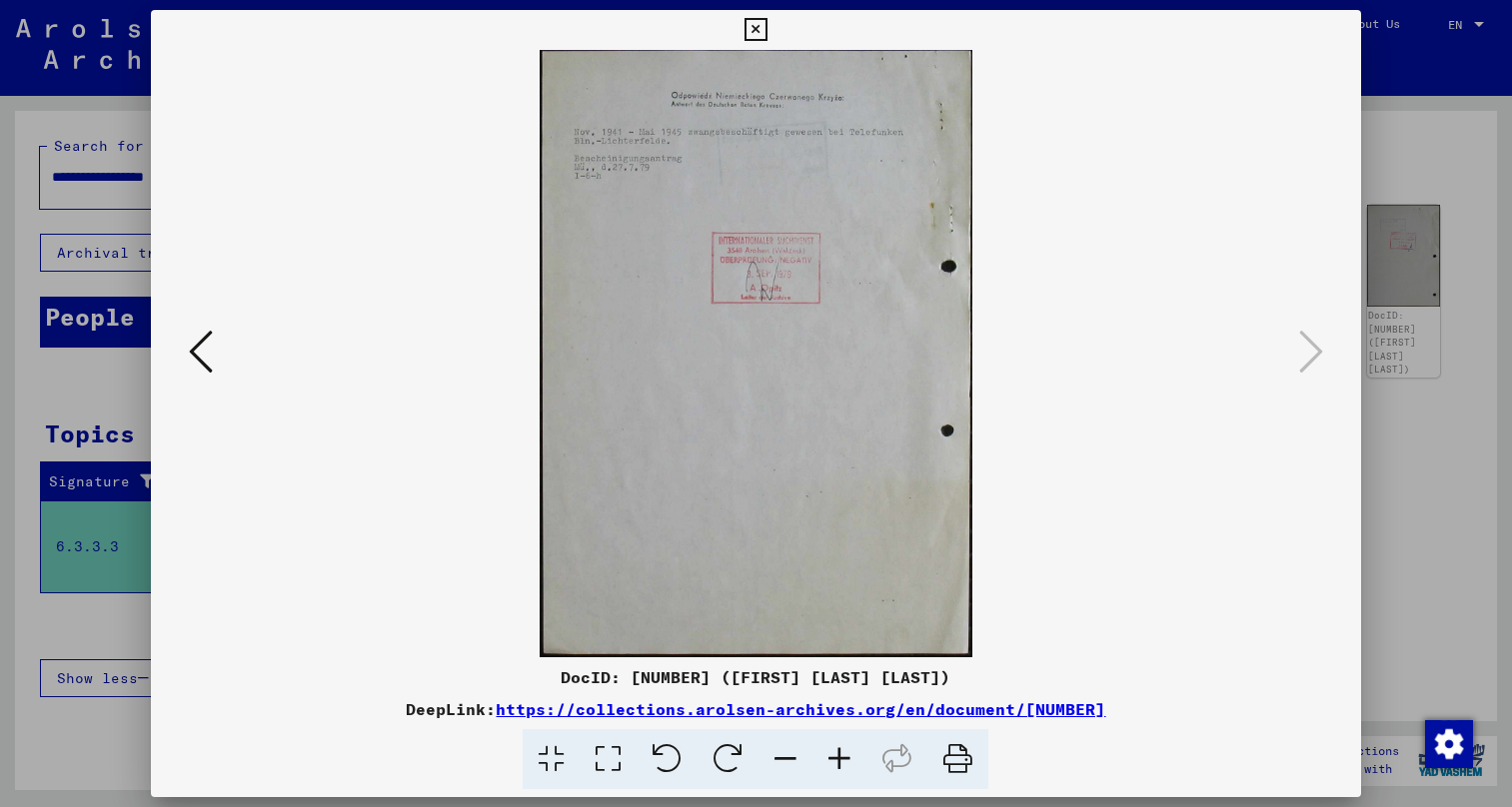 click at bounding box center (756, 30) 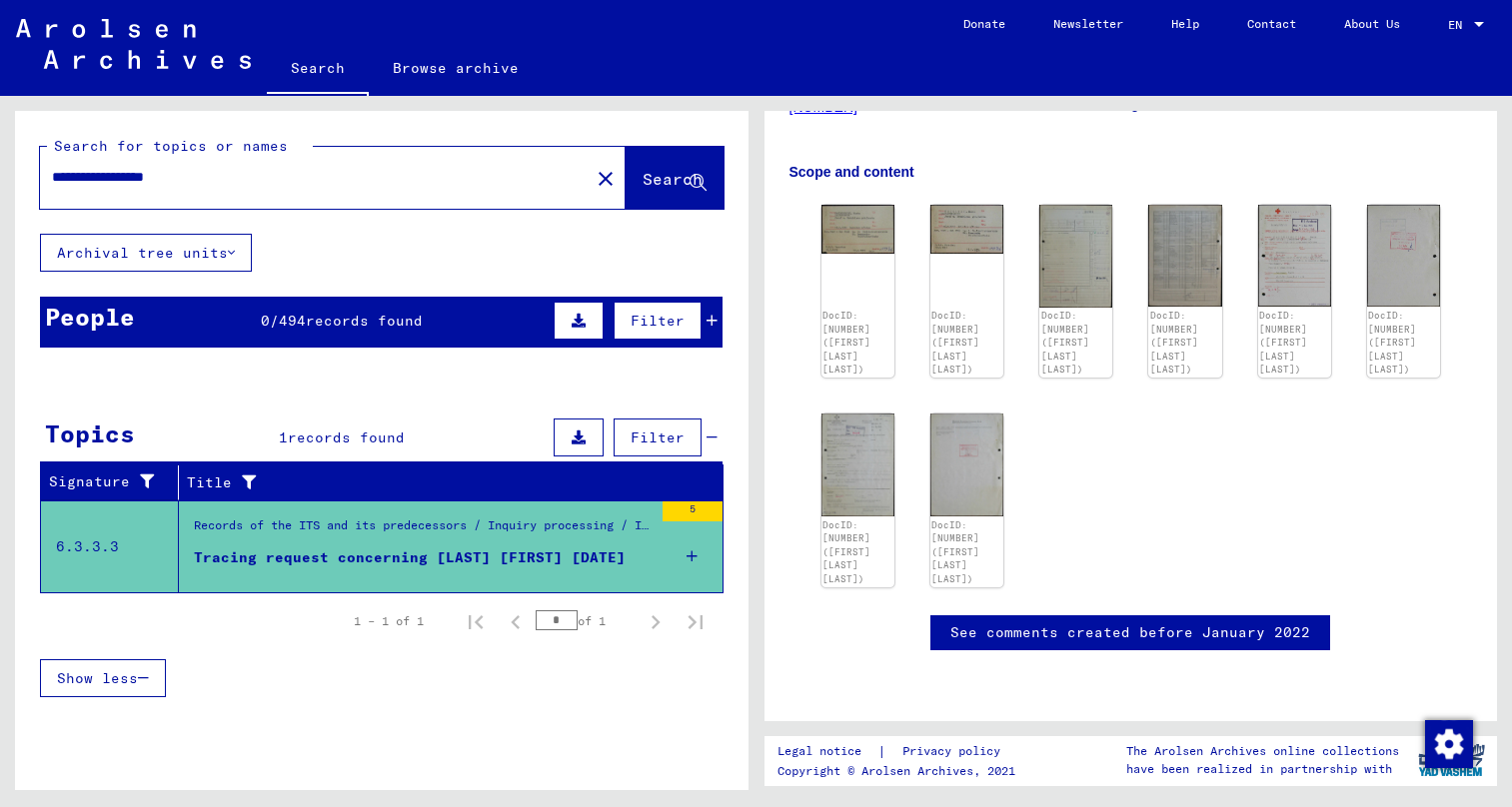 click on "Archival tree units" 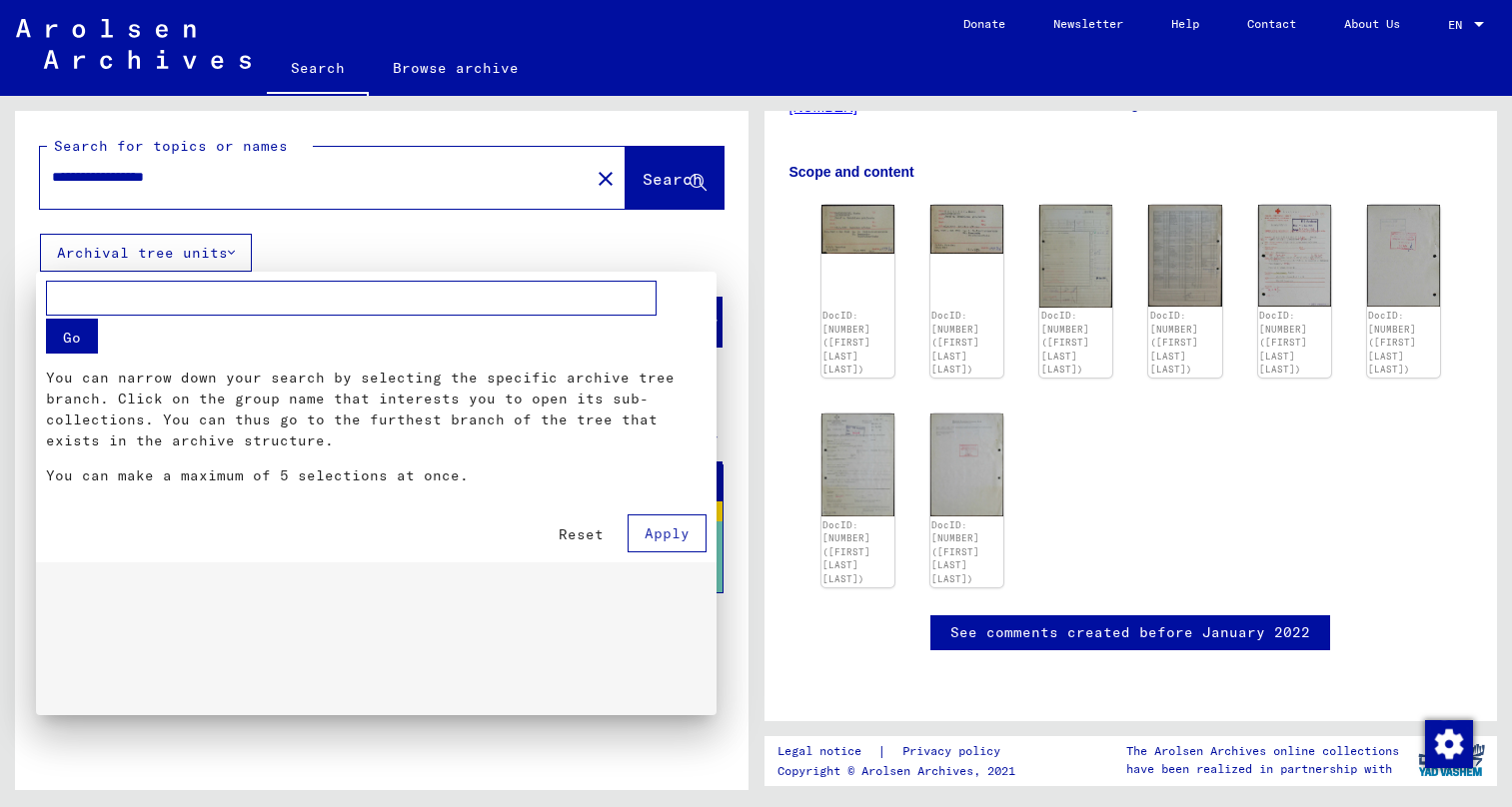 click at bounding box center [756, 404] 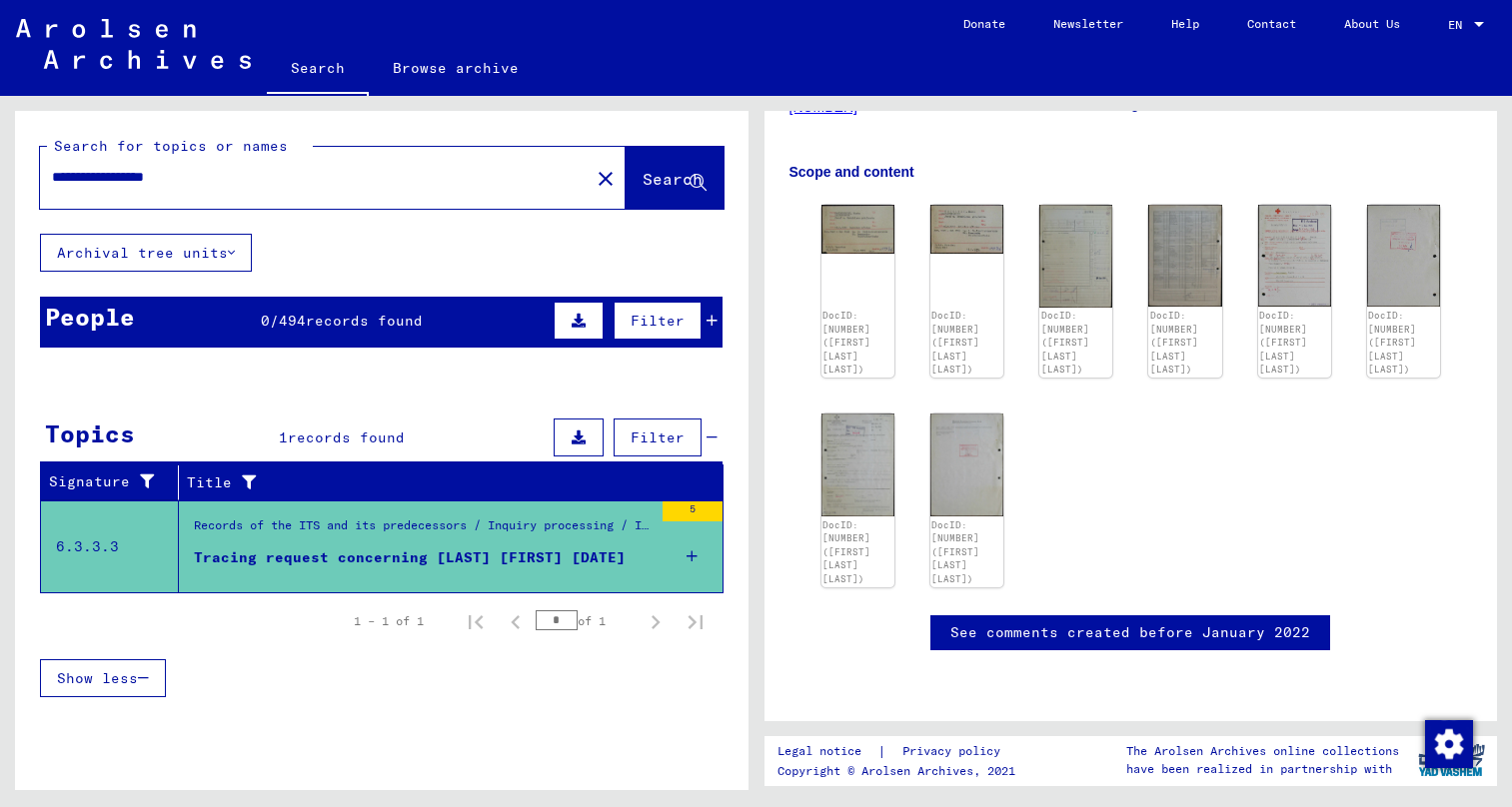 click on "Filter" at bounding box center (658, 321) 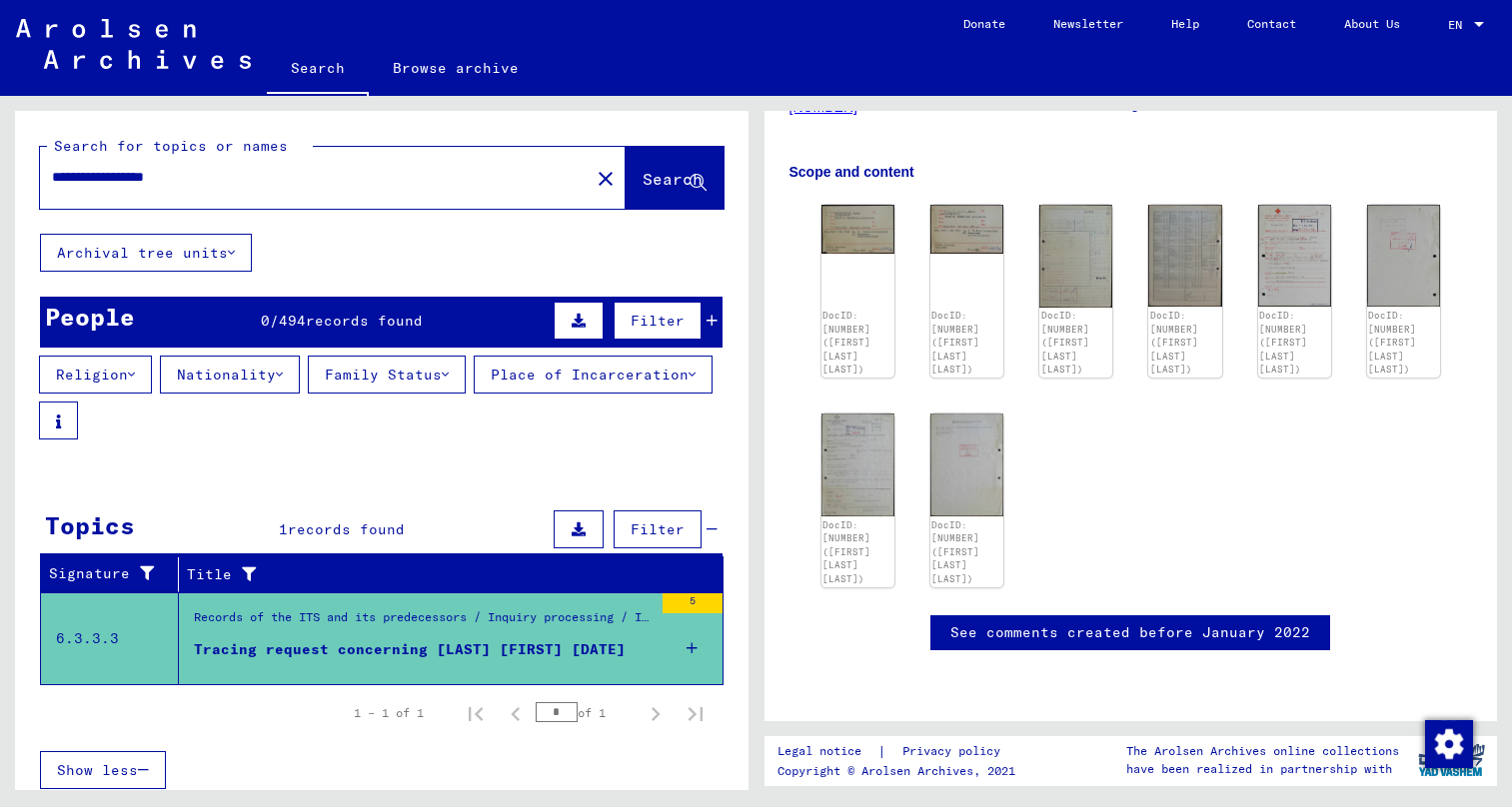 click on "Filter" at bounding box center (658, 529) 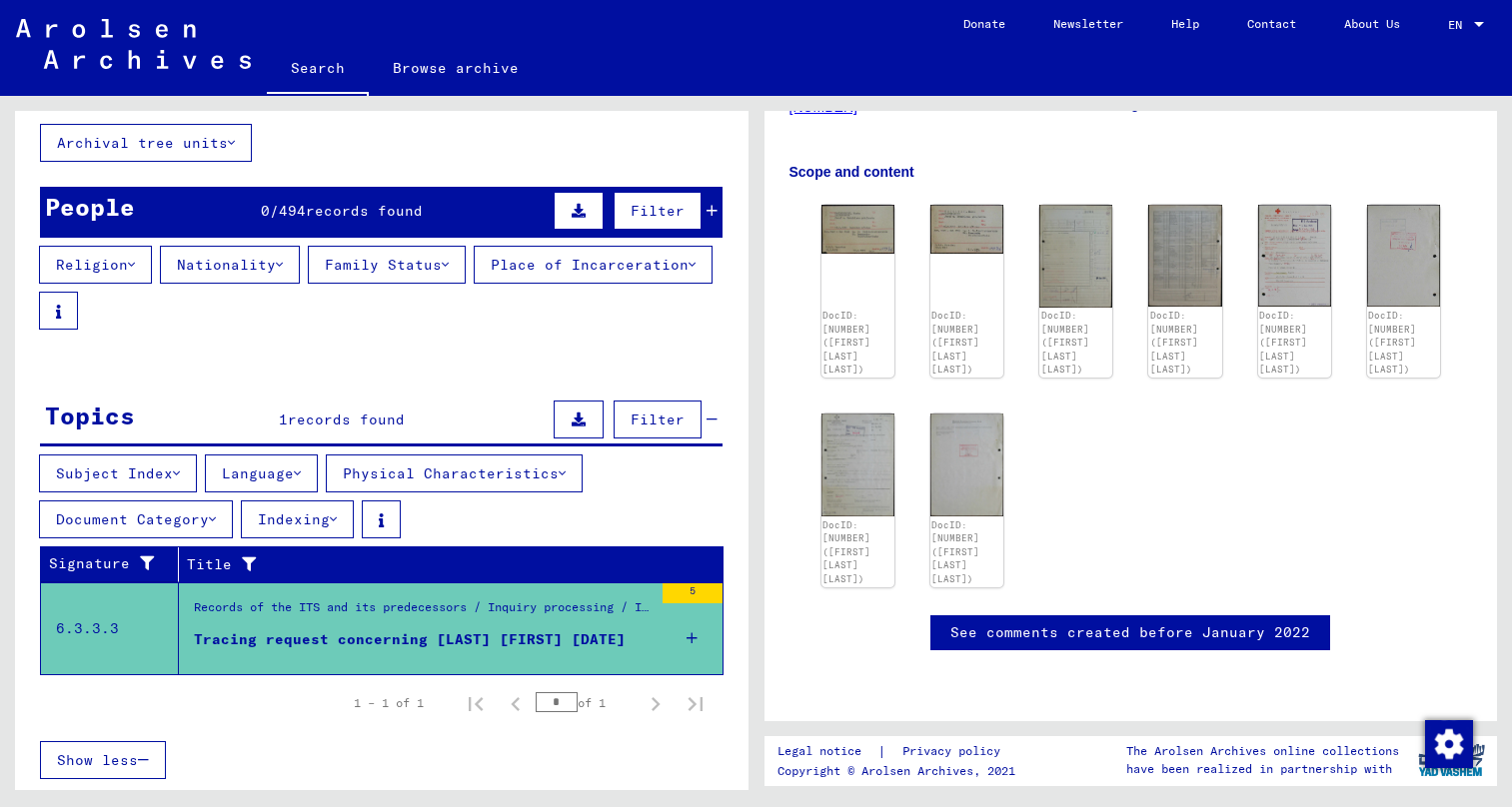 scroll, scrollTop: 118, scrollLeft: 0, axis: vertical 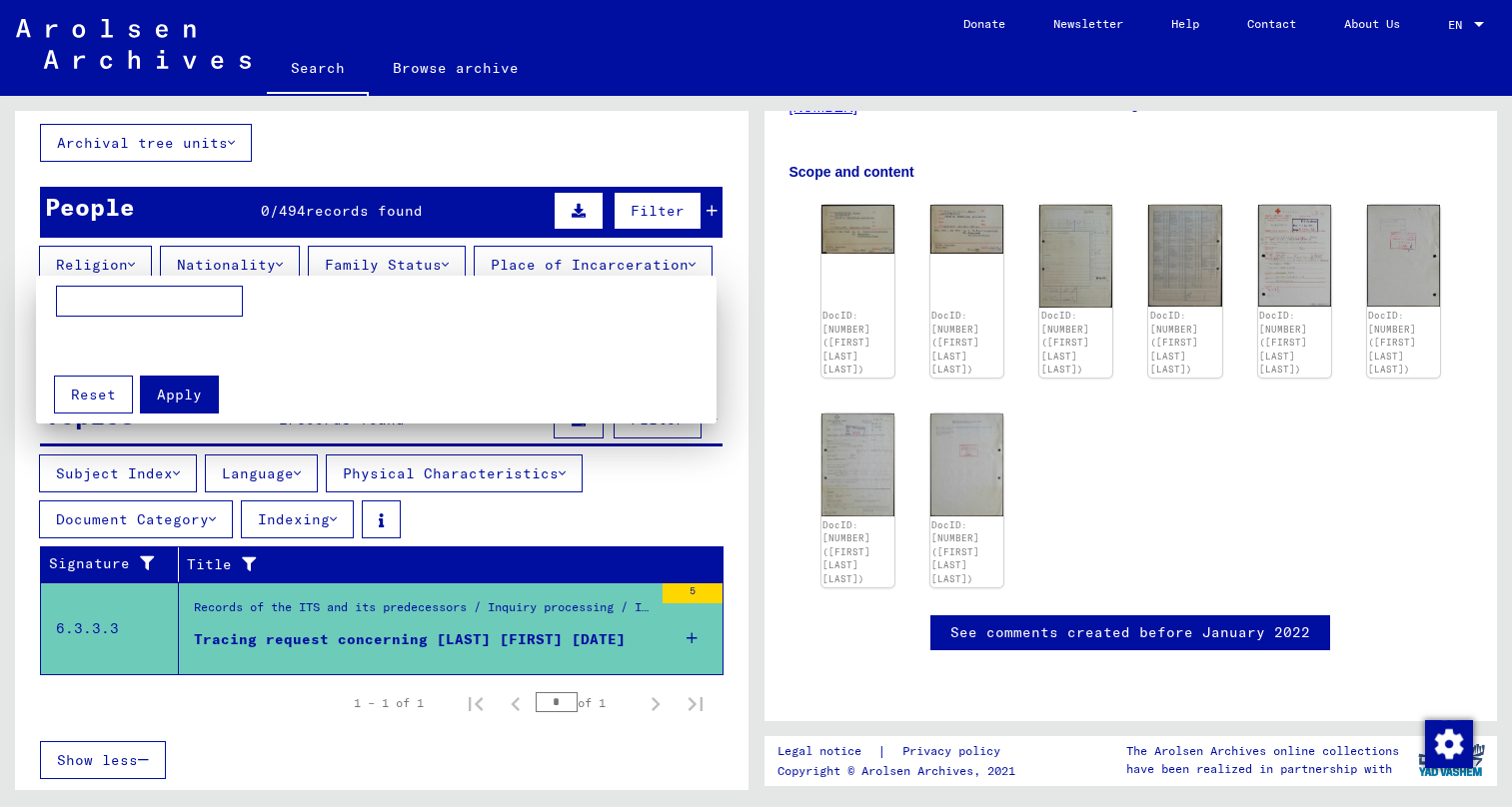 click at bounding box center (756, 404) 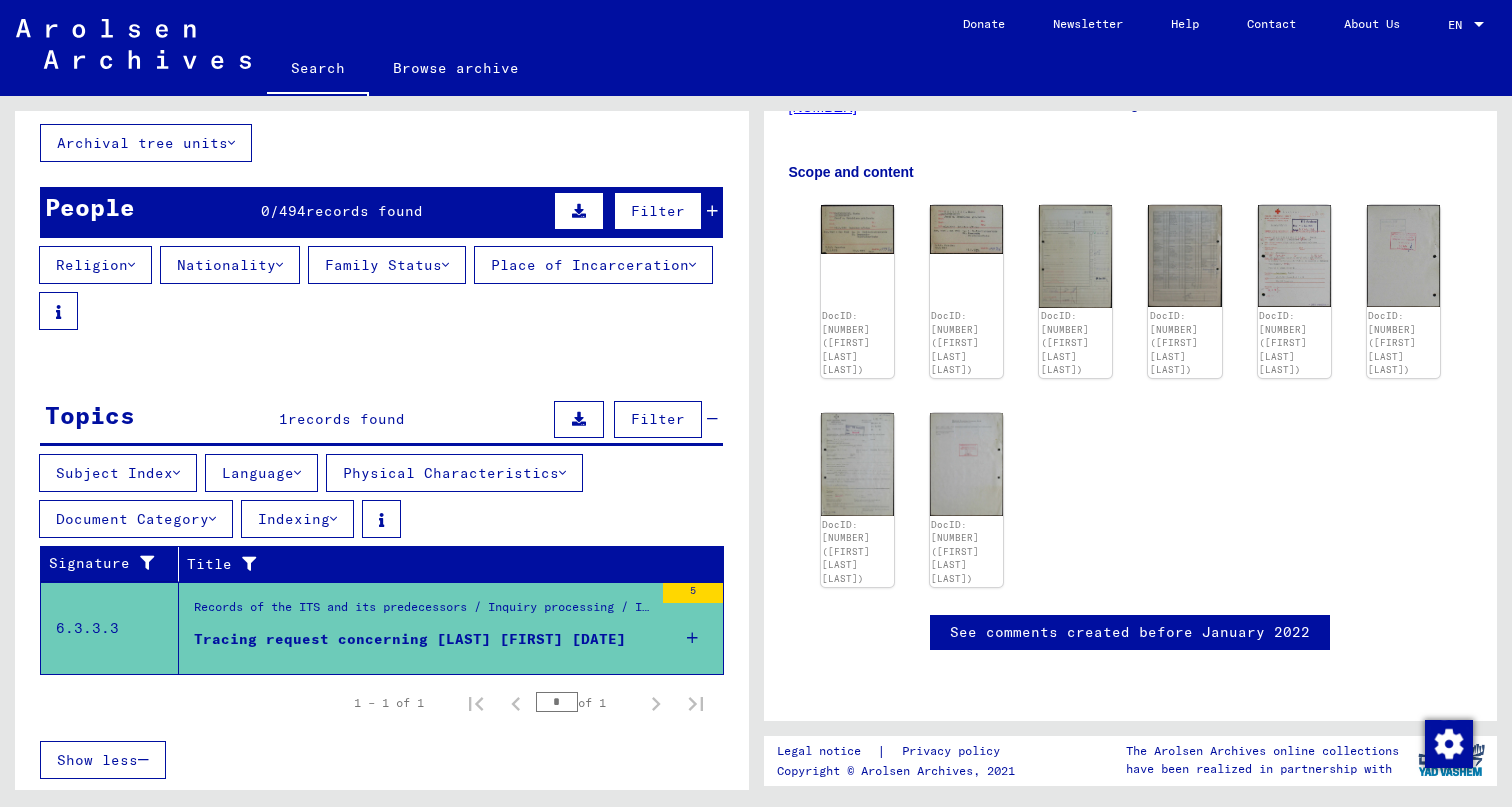 click on "Nationality" at bounding box center [230, 265] 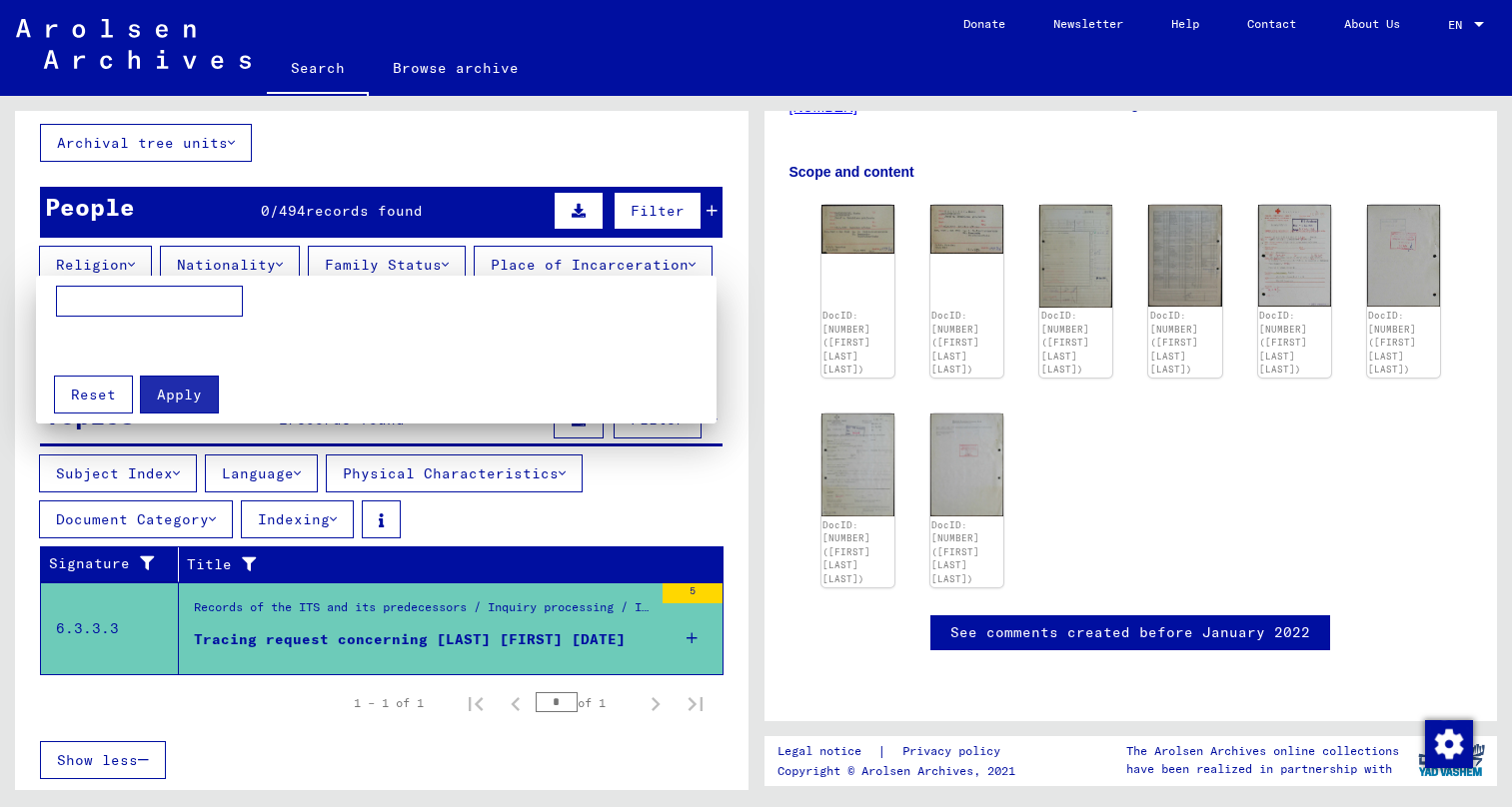 click at bounding box center (149, 302) 